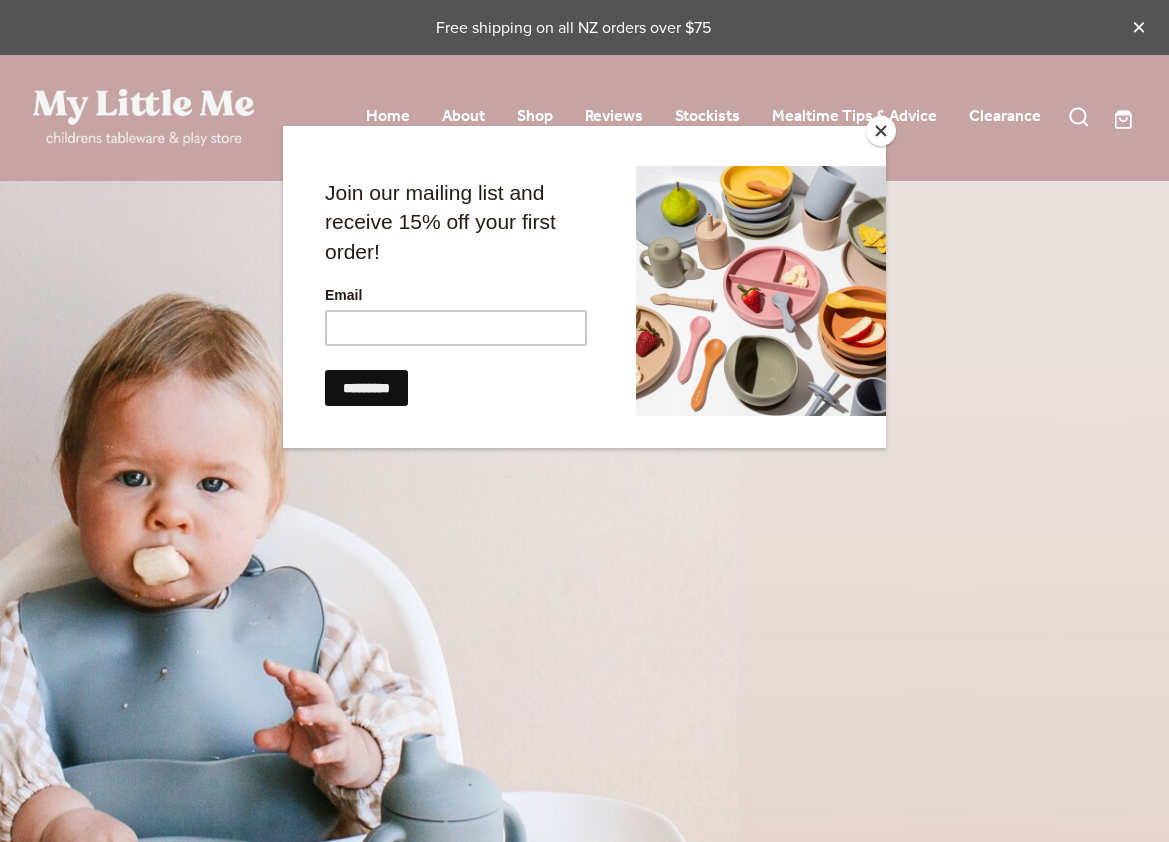 scroll, scrollTop: 0, scrollLeft: 0, axis: both 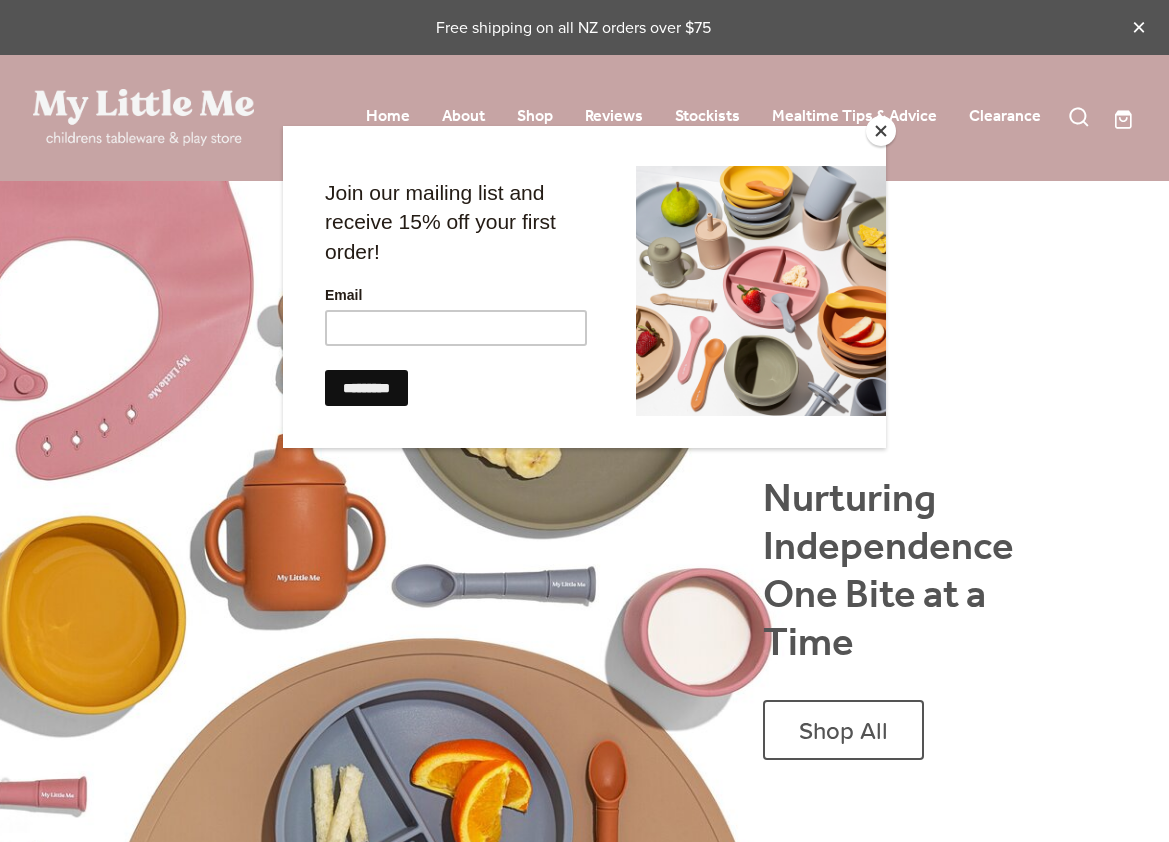 click at bounding box center [881, 131] 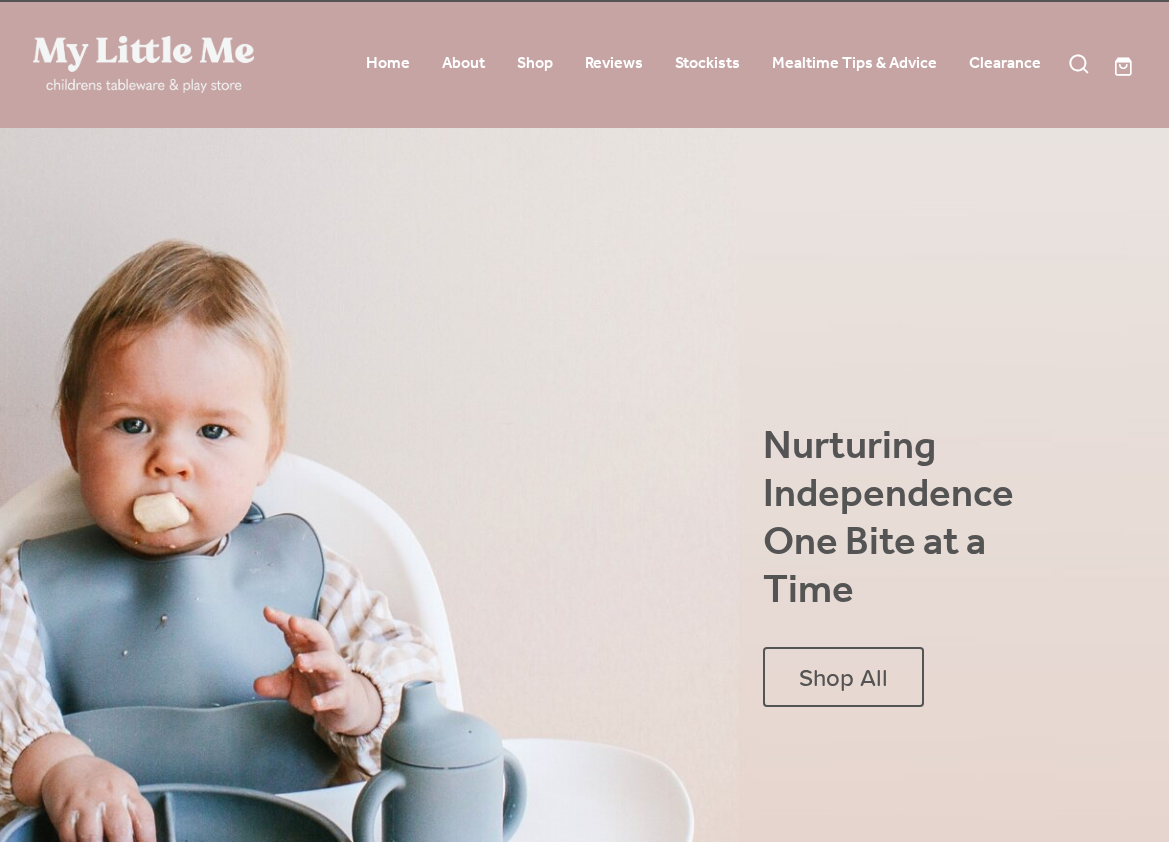 scroll, scrollTop: 12, scrollLeft: 0, axis: vertical 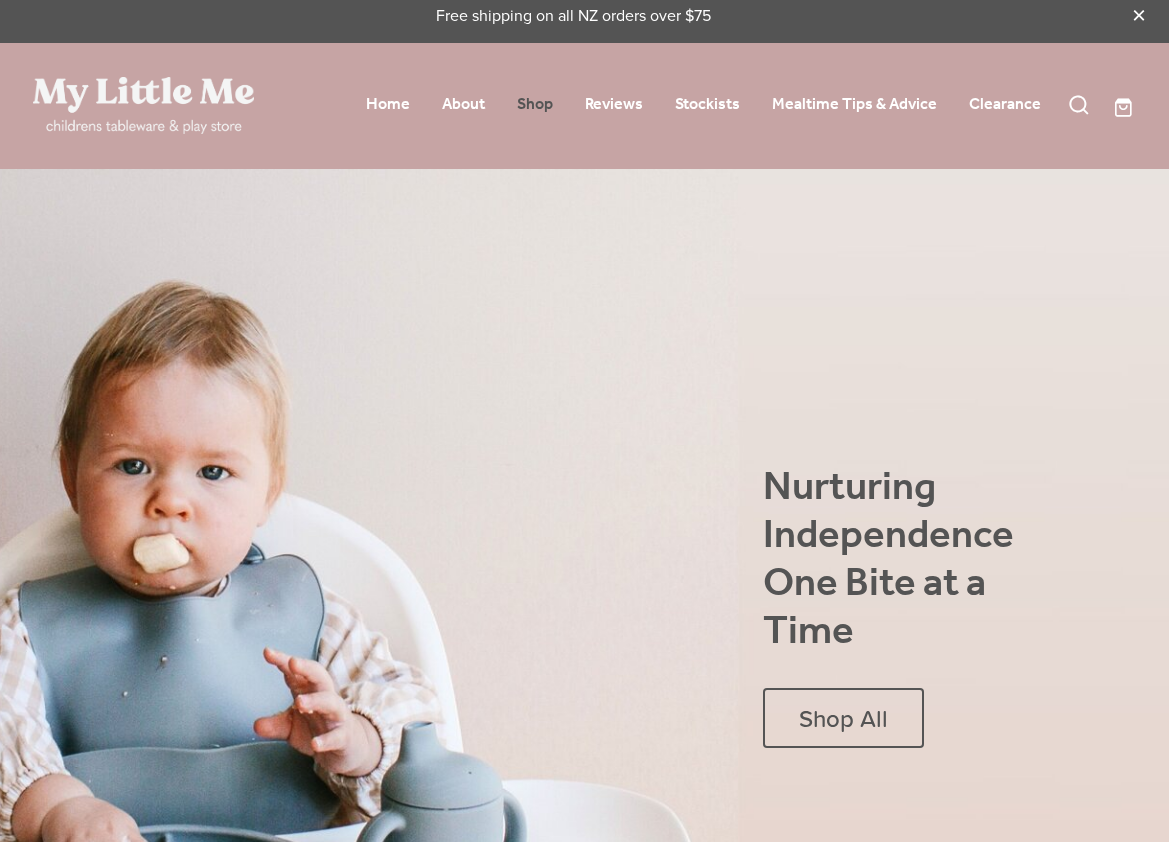 click on "Shop" at bounding box center [535, 104] 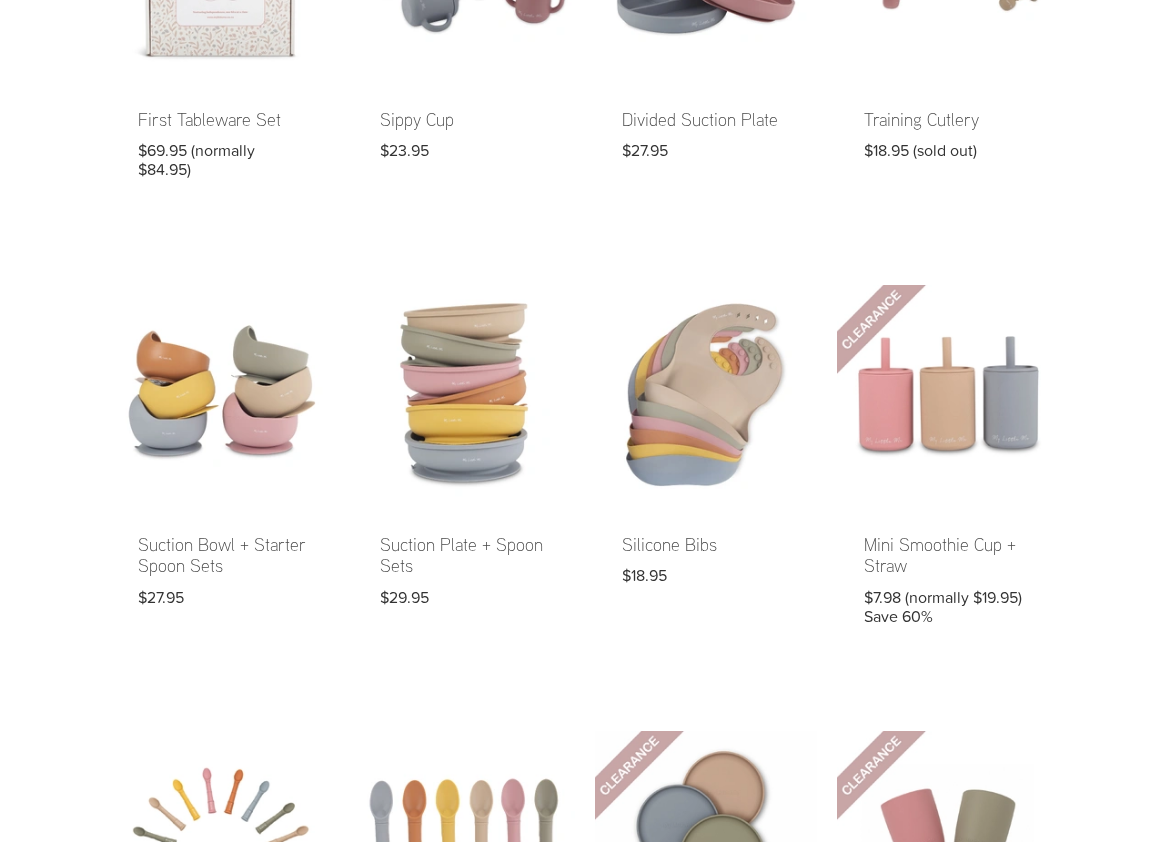 scroll, scrollTop: 364, scrollLeft: 0, axis: vertical 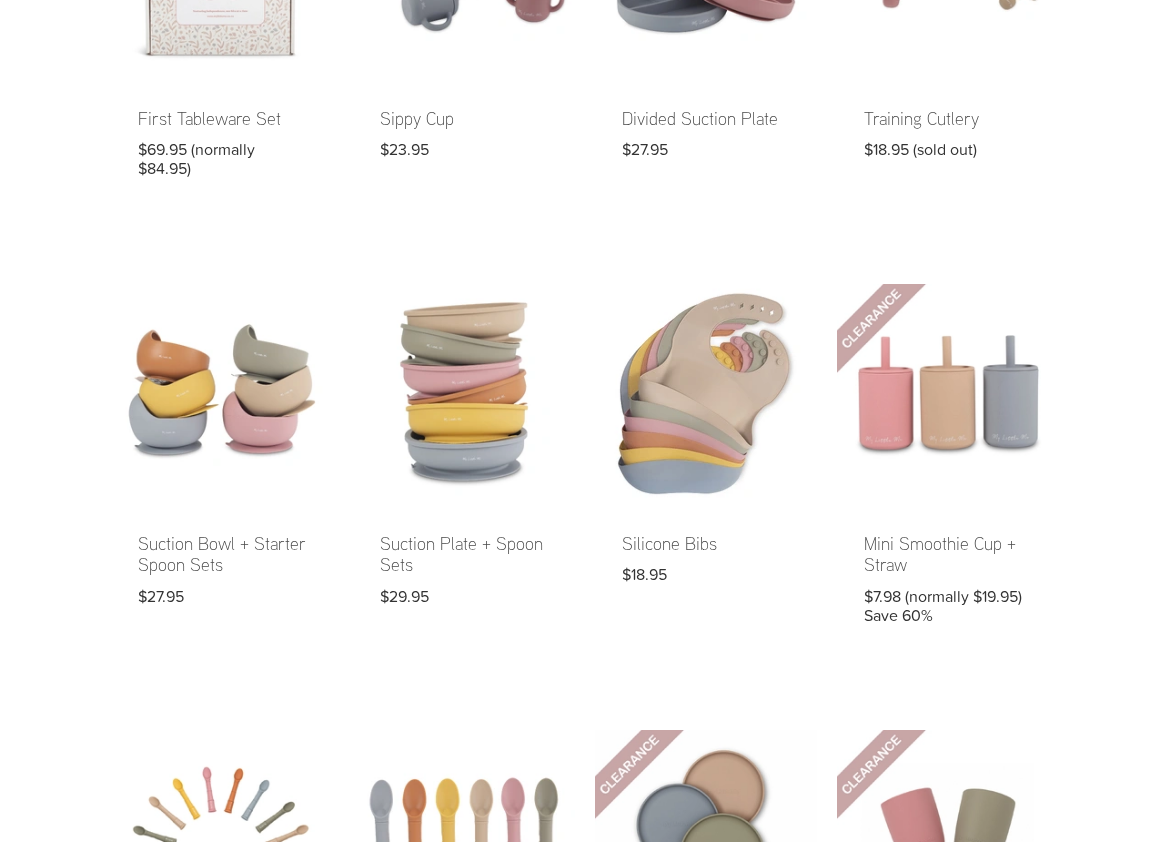 click at bounding box center (706, 468) 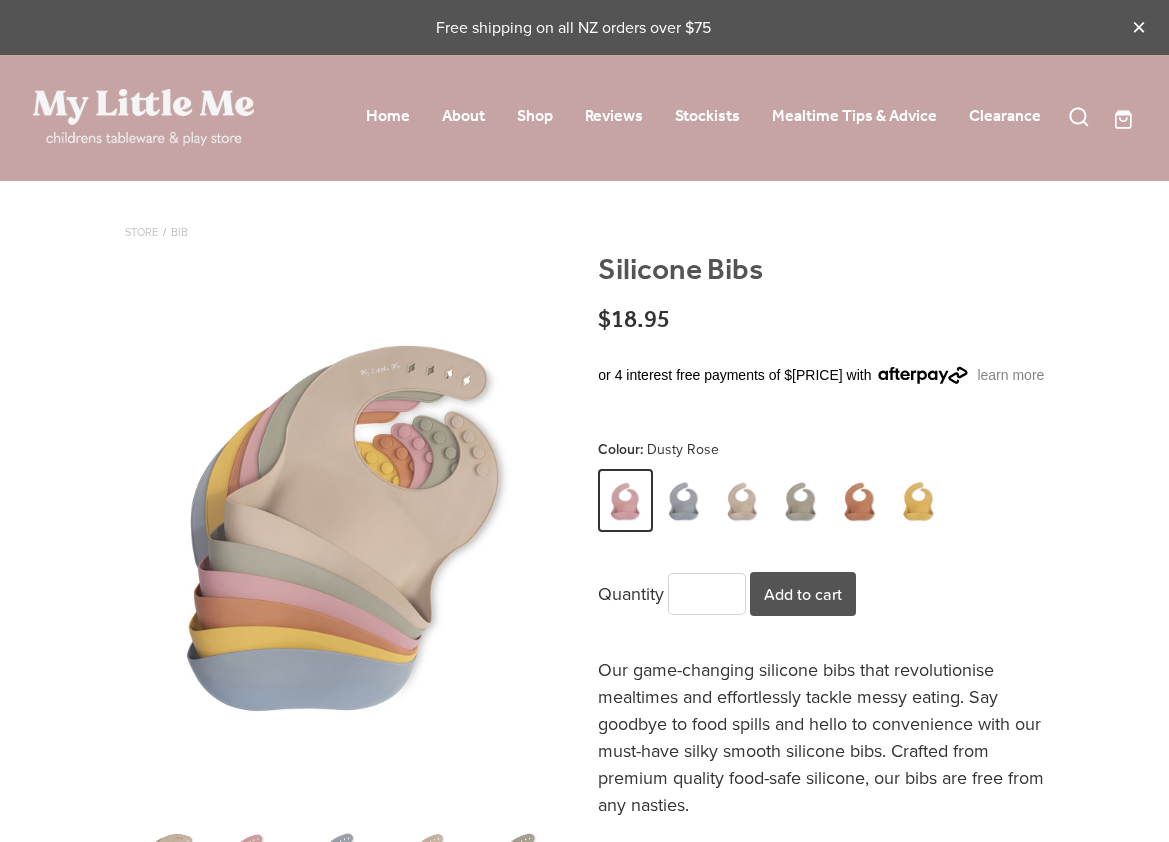 scroll, scrollTop: 0, scrollLeft: 0, axis: both 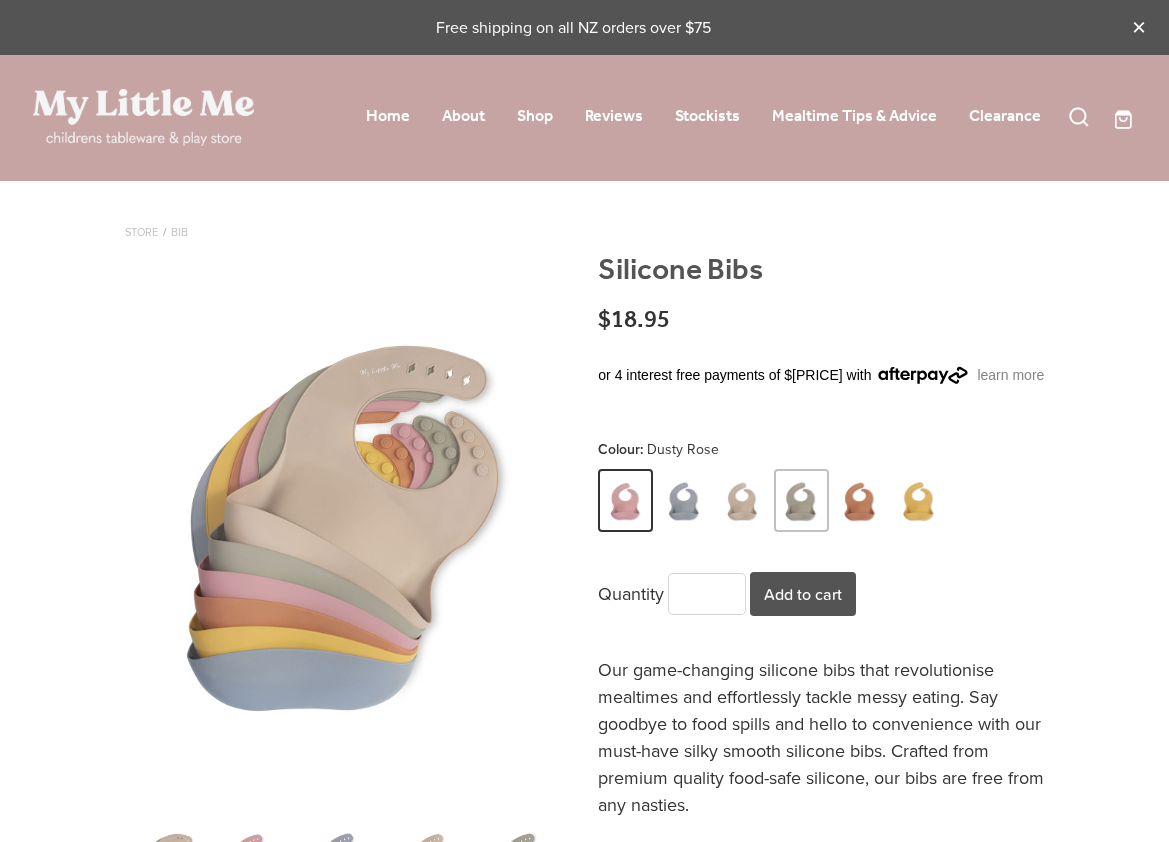 click at bounding box center [801, 502] 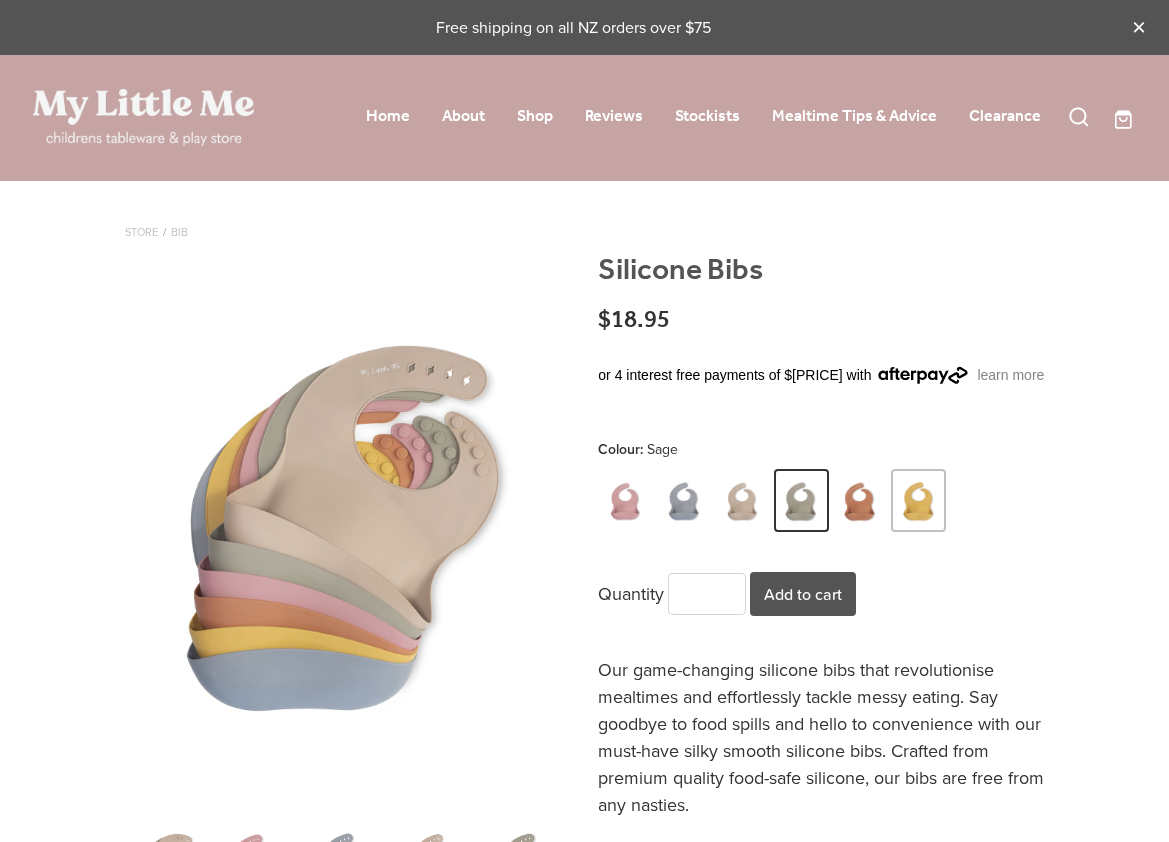 click at bounding box center [918, 502] 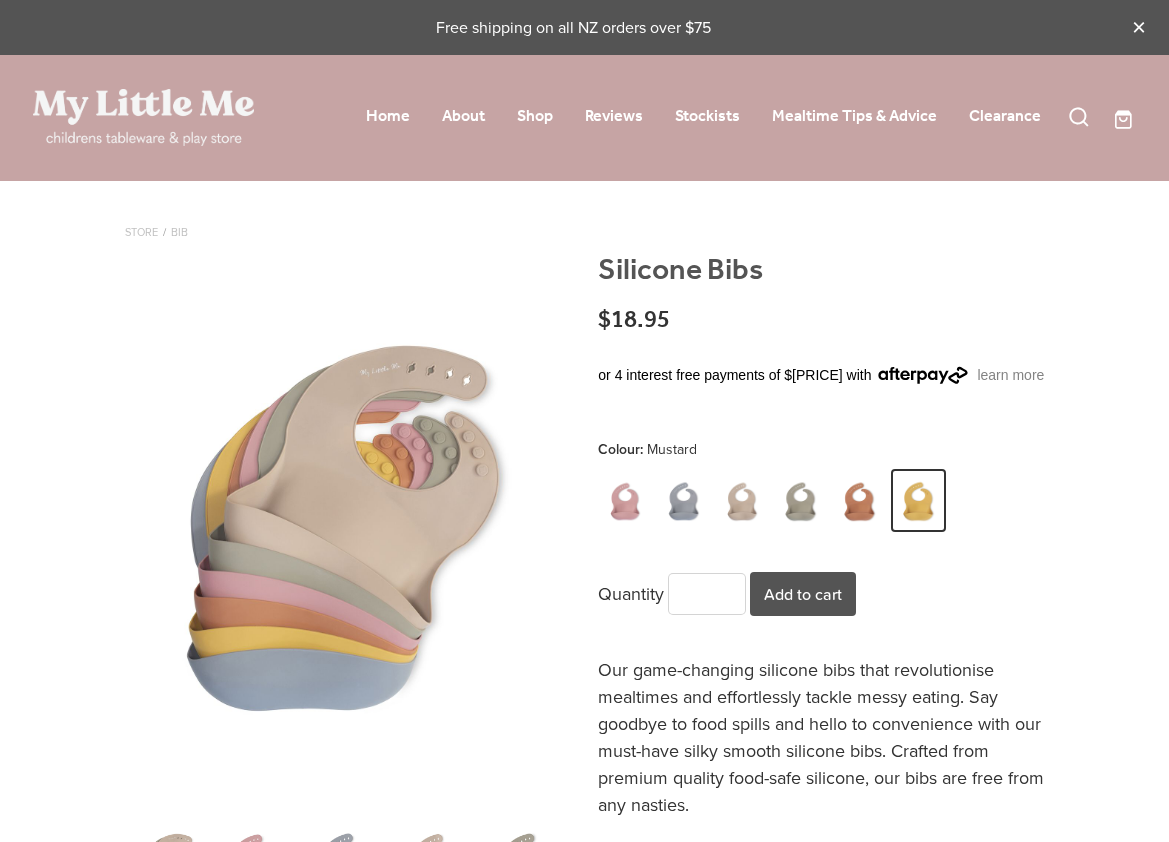 click at bounding box center [918, 502] 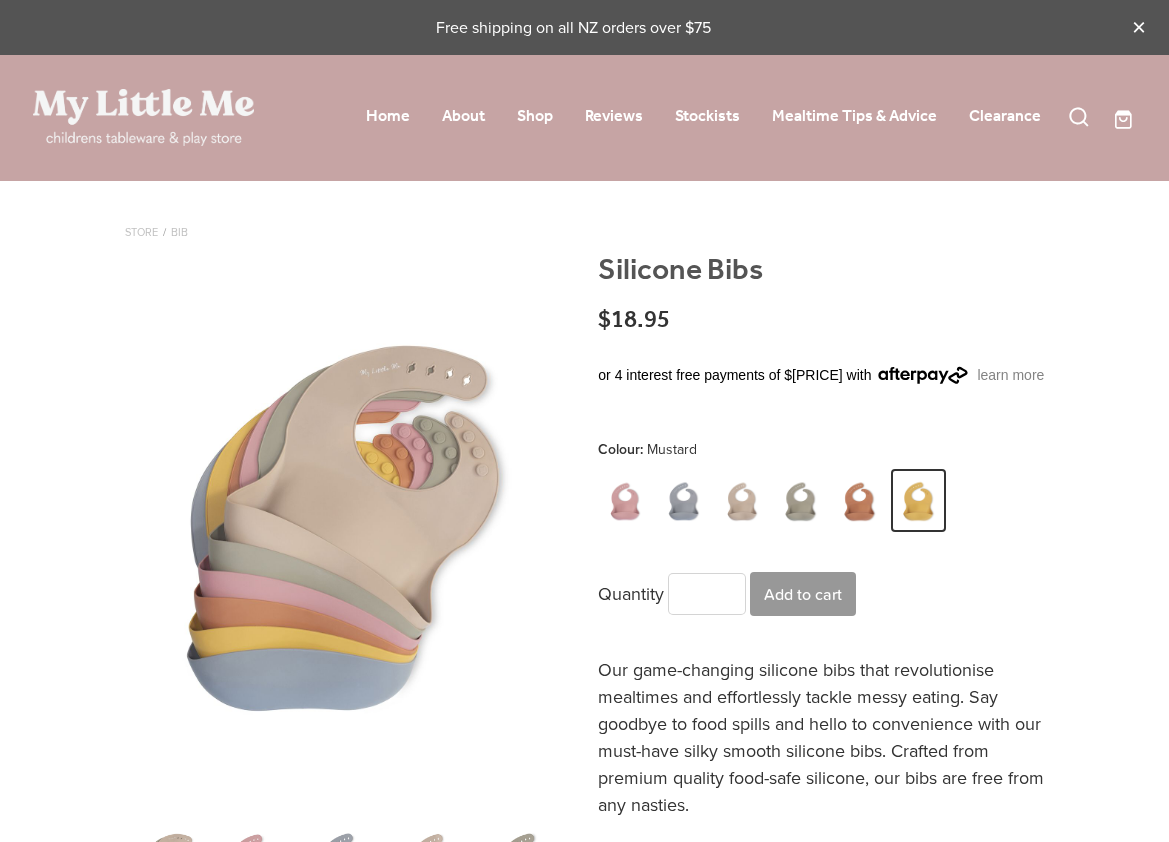 click at bounding box center [918, 502] 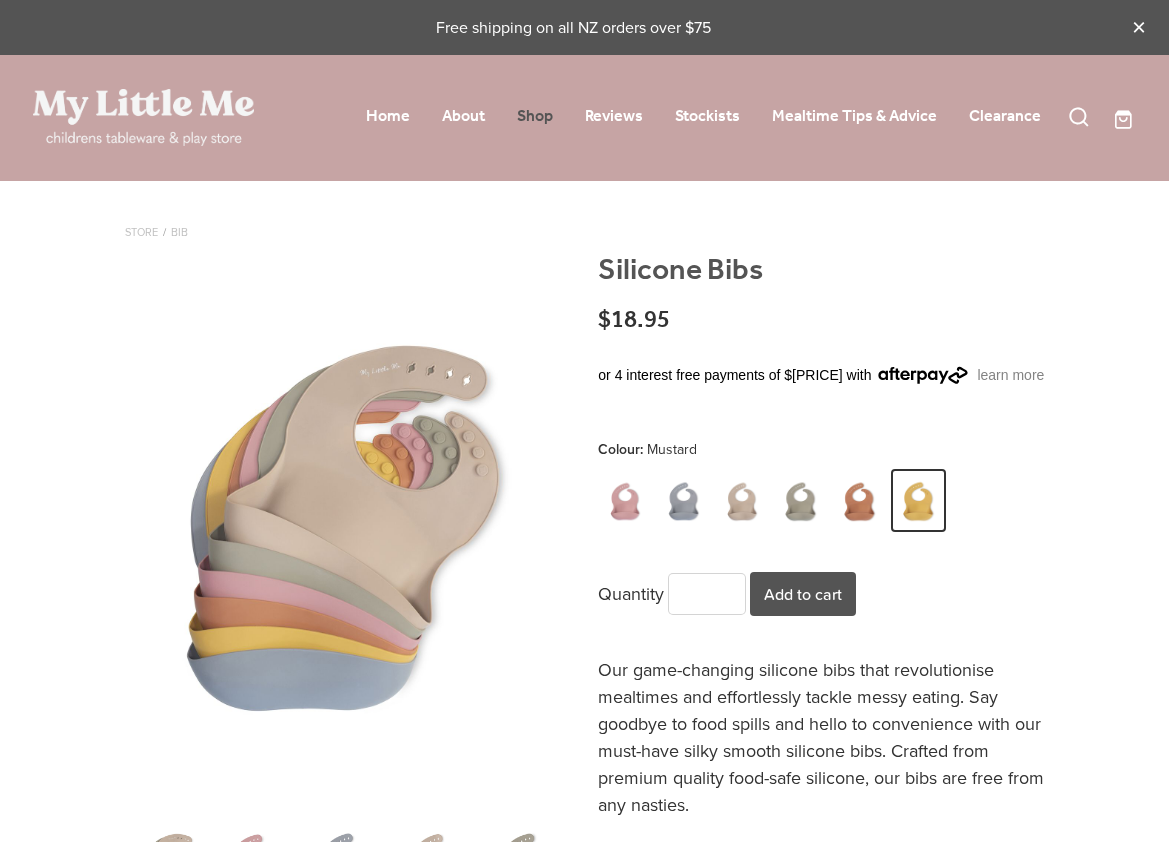 click on "Shop" at bounding box center (535, 116) 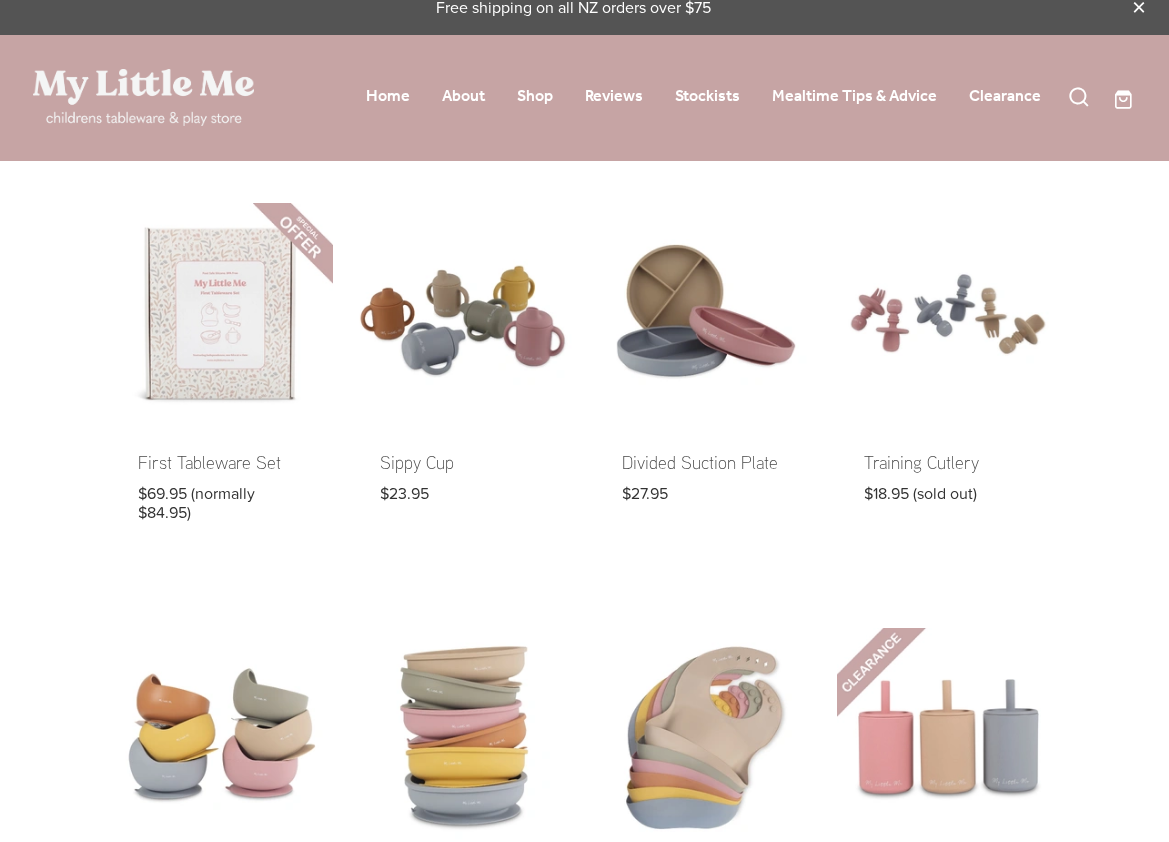 scroll, scrollTop: 21, scrollLeft: 0, axis: vertical 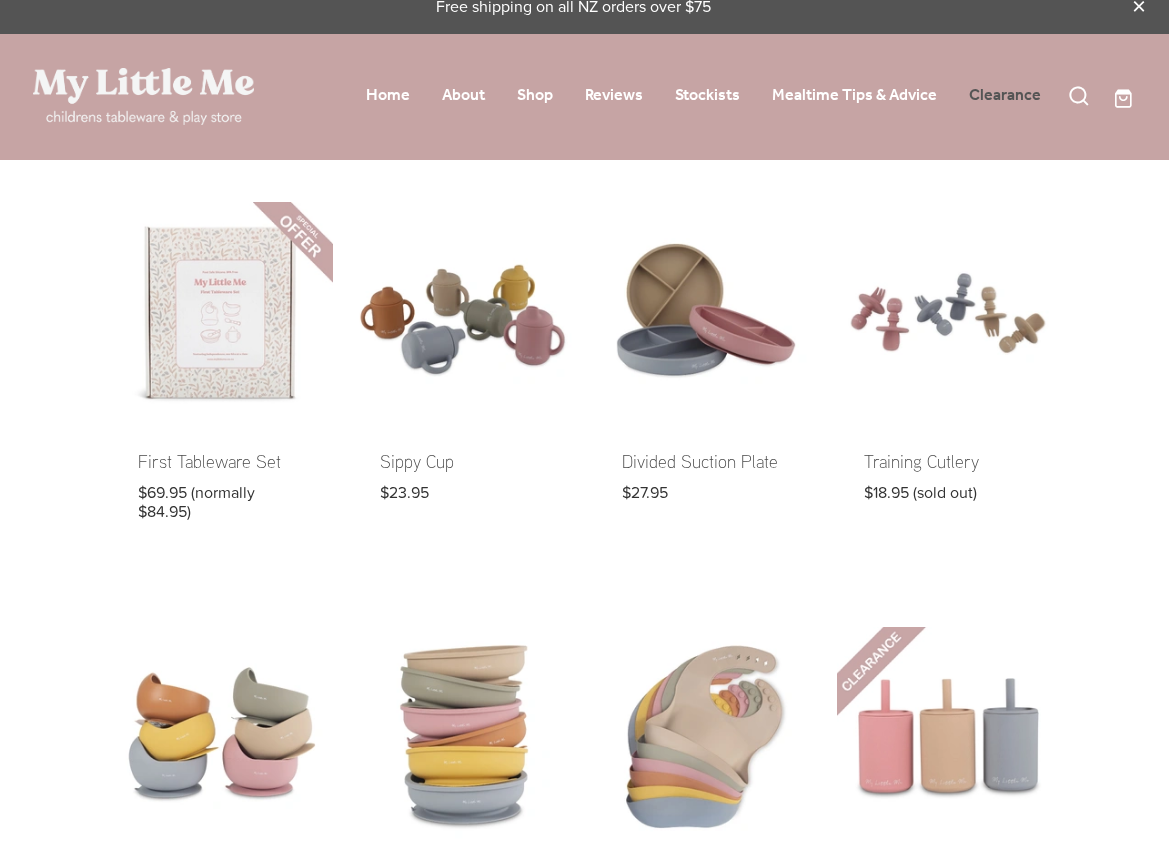 click on "Clearance" at bounding box center [1005, 95] 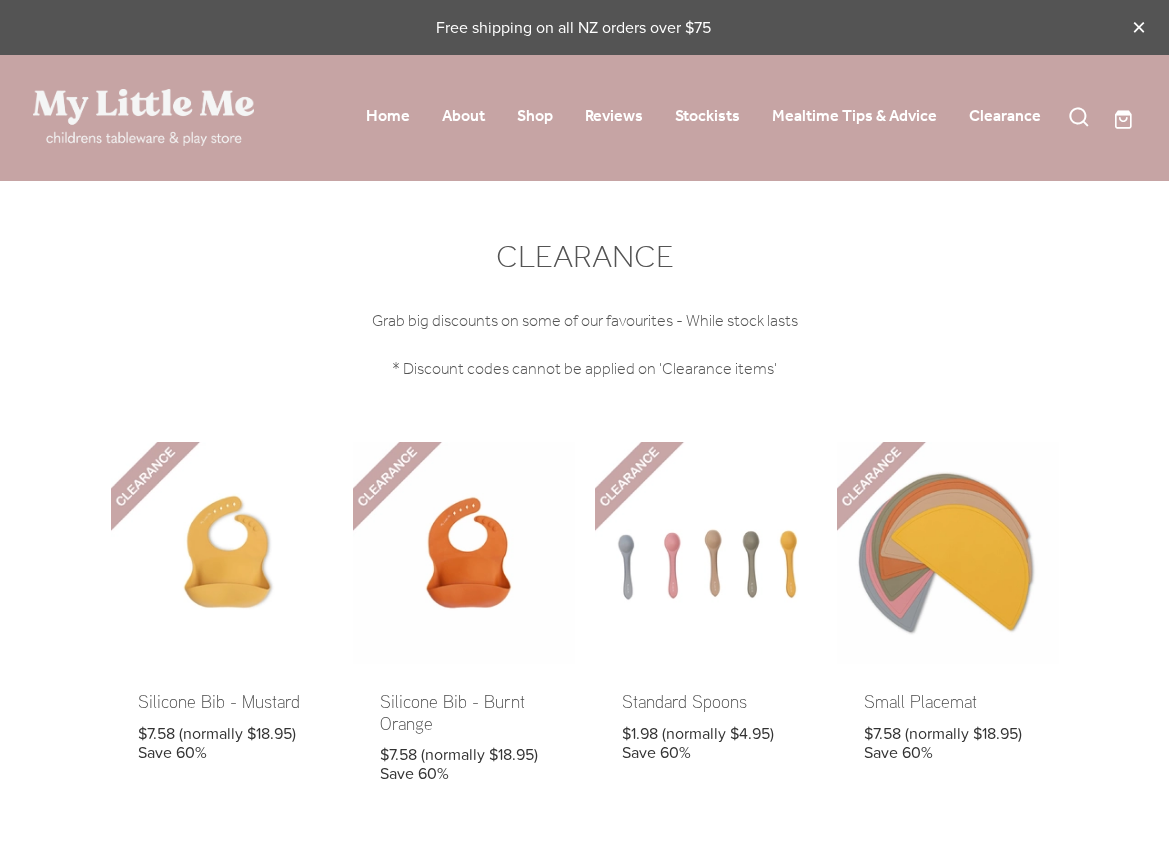 scroll, scrollTop: 0, scrollLeft: 0, axis: both 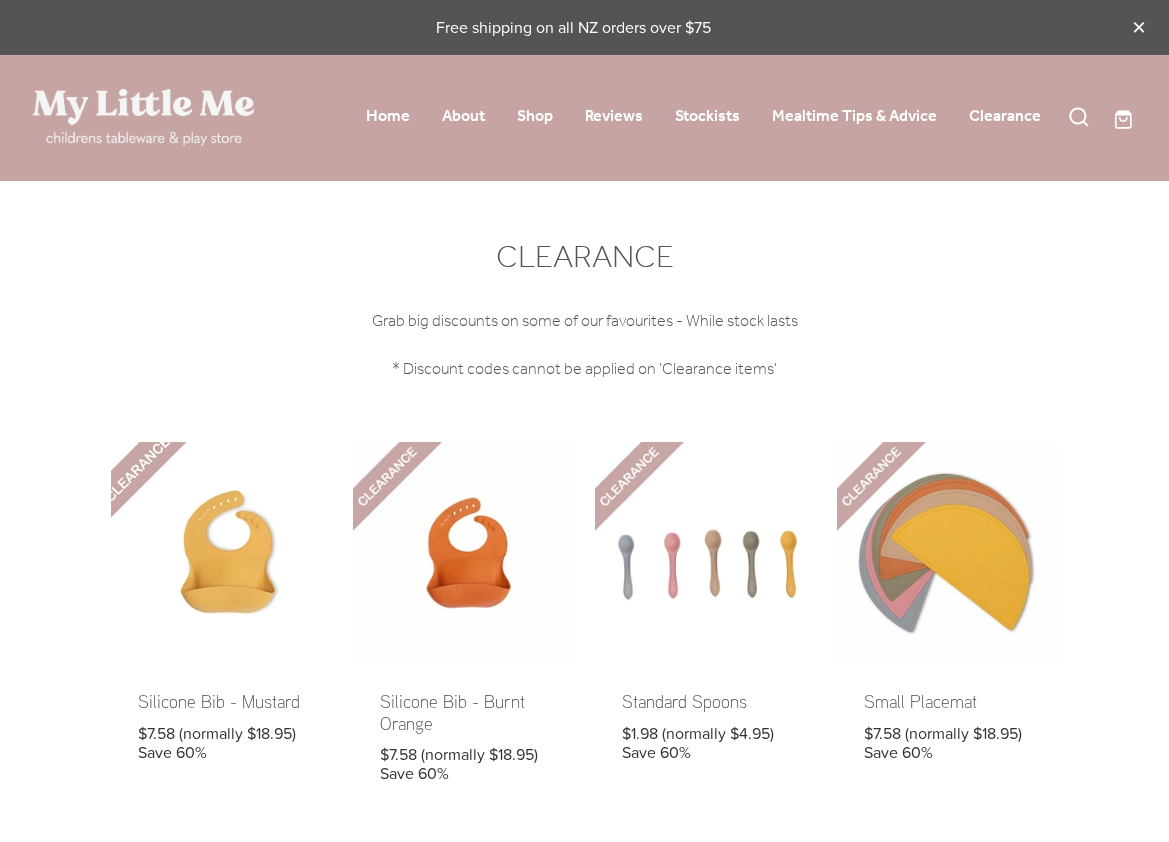 click at bounding box center [222, 626] 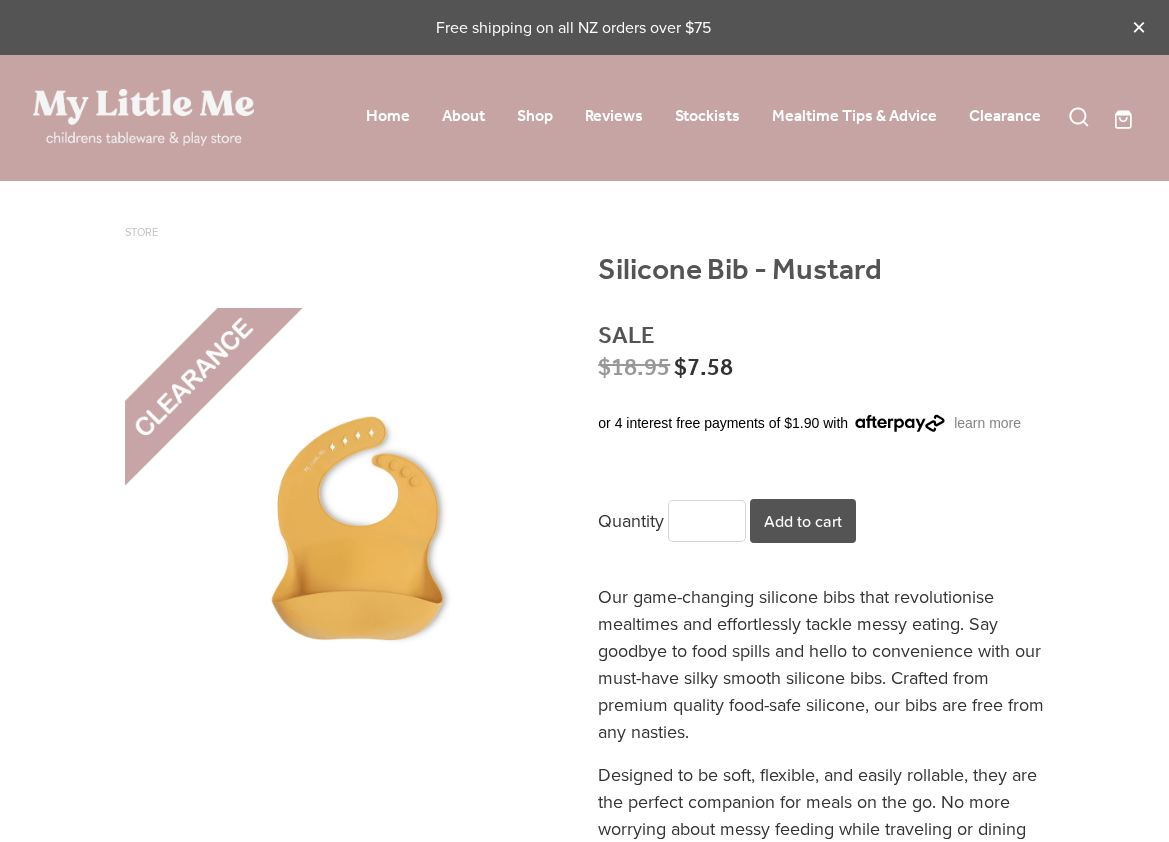 scroll, scrollTop: 0, scrollLeft: 0, axis: both 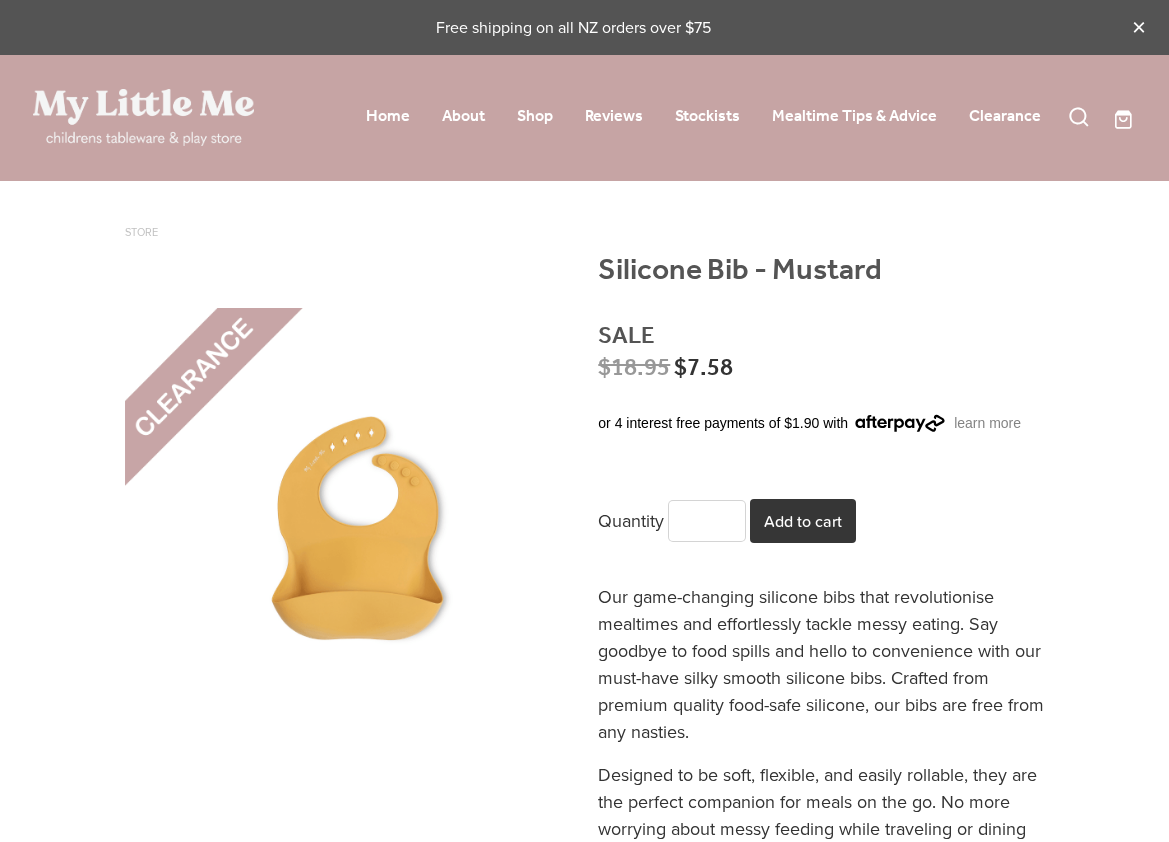 click on "Add to cart" at bounding box center (803, 521) 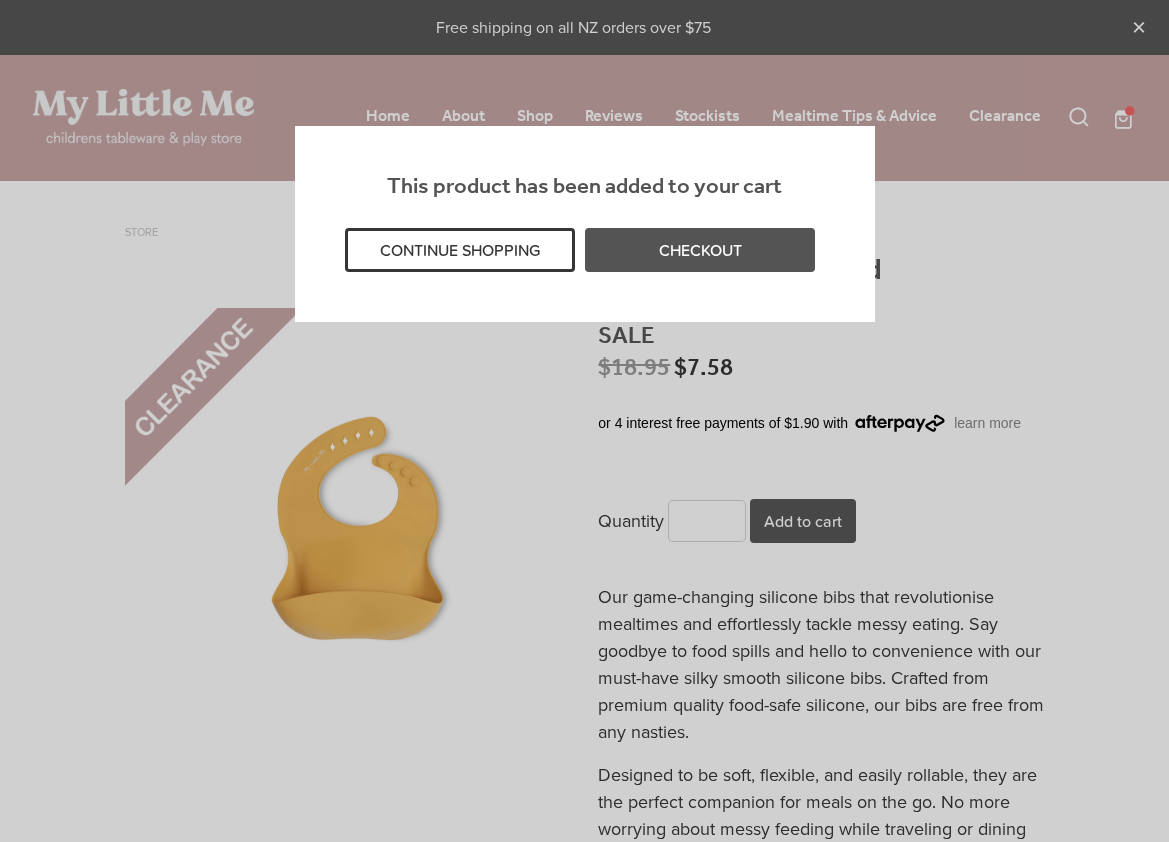 click on "CONTINUE SHOPPING" at bounding box center [460, 250] 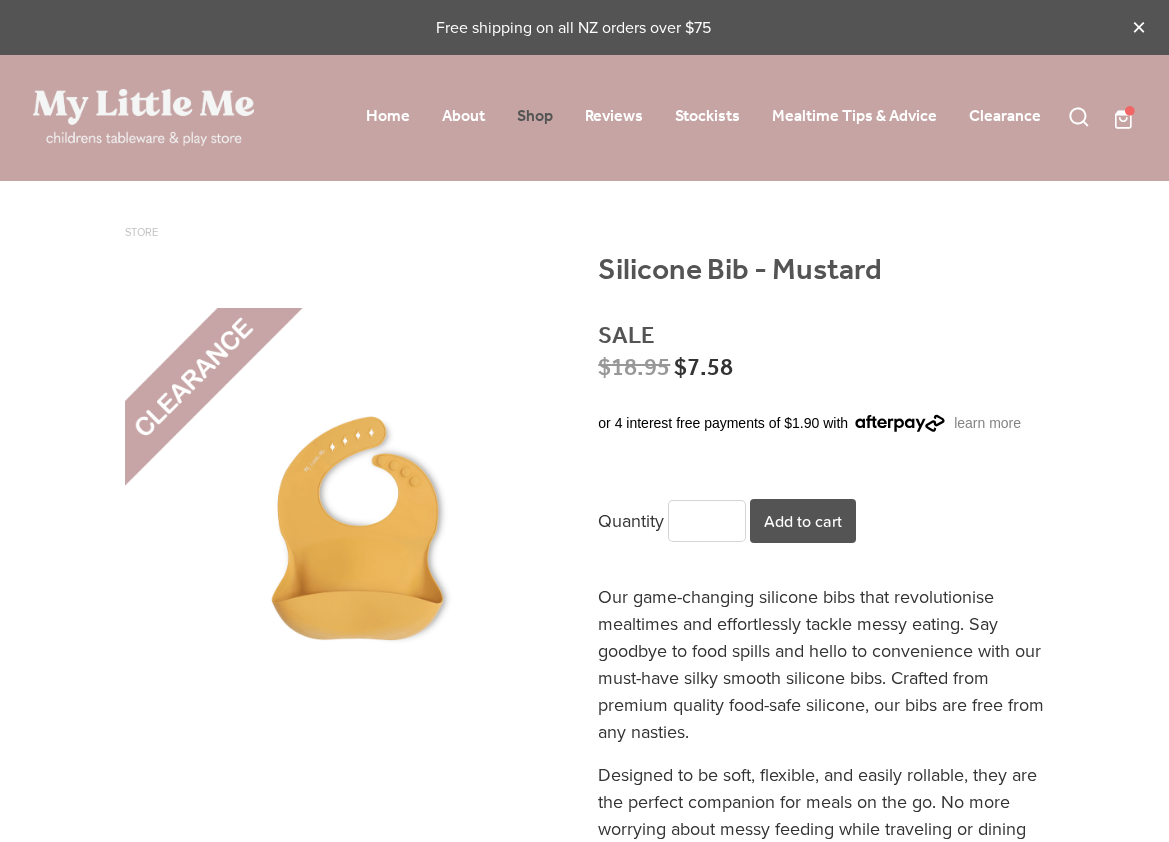 click on "Shop" at bounding box center [535, 116] 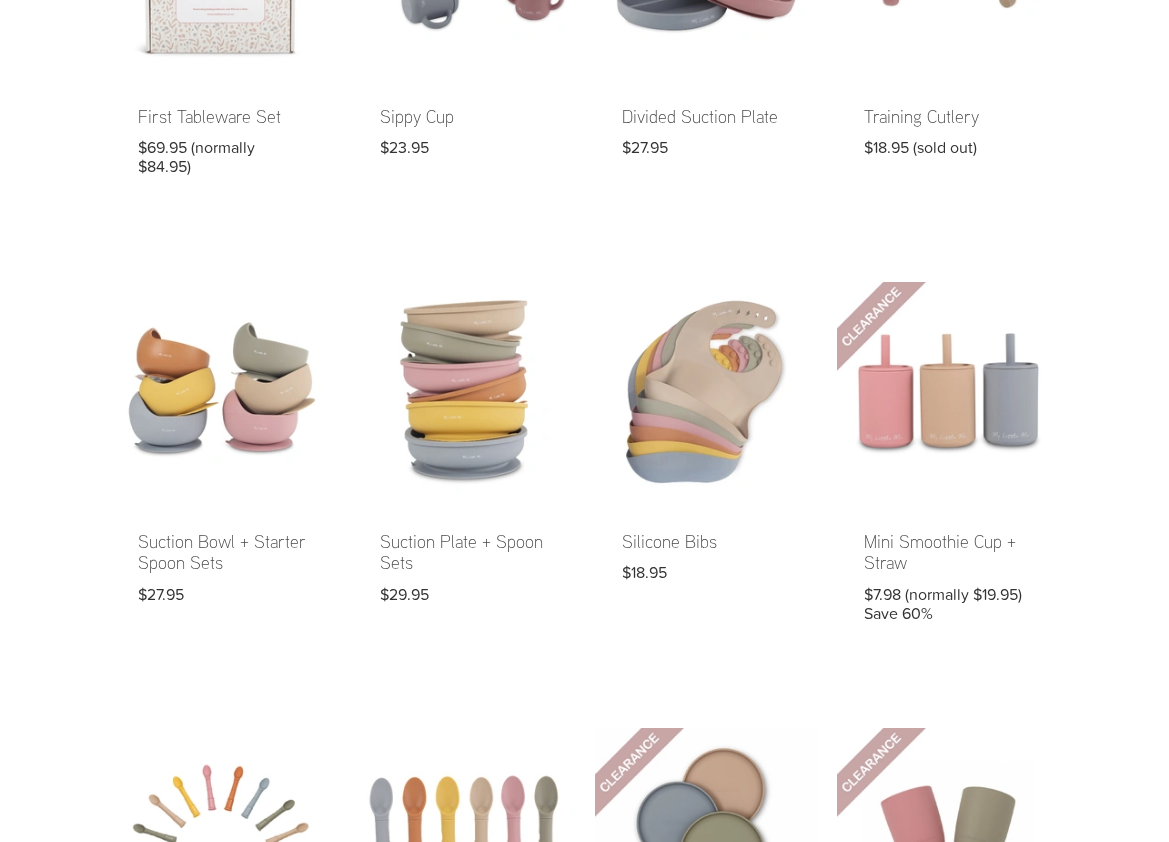 scroll, scrollTop: 401, scrollLeft: 0, axis: vertical 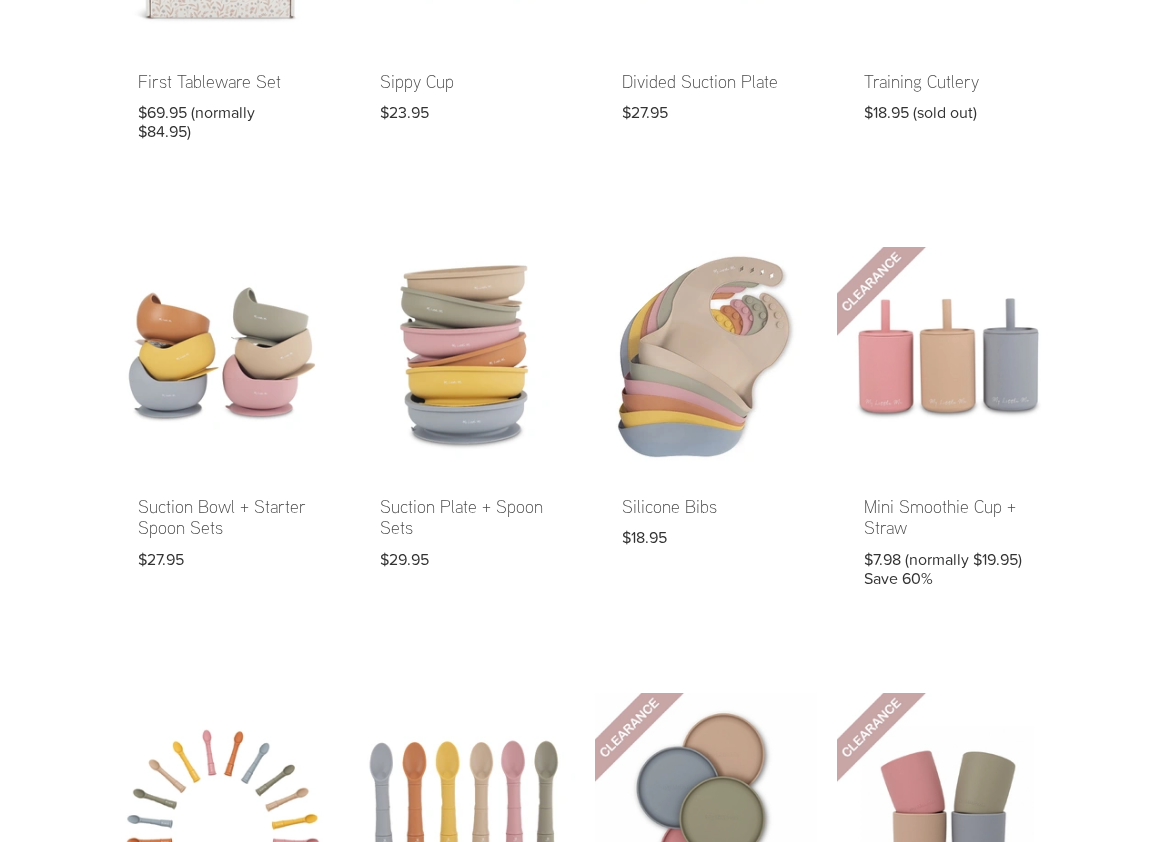 click at bounding box center [706, 431] 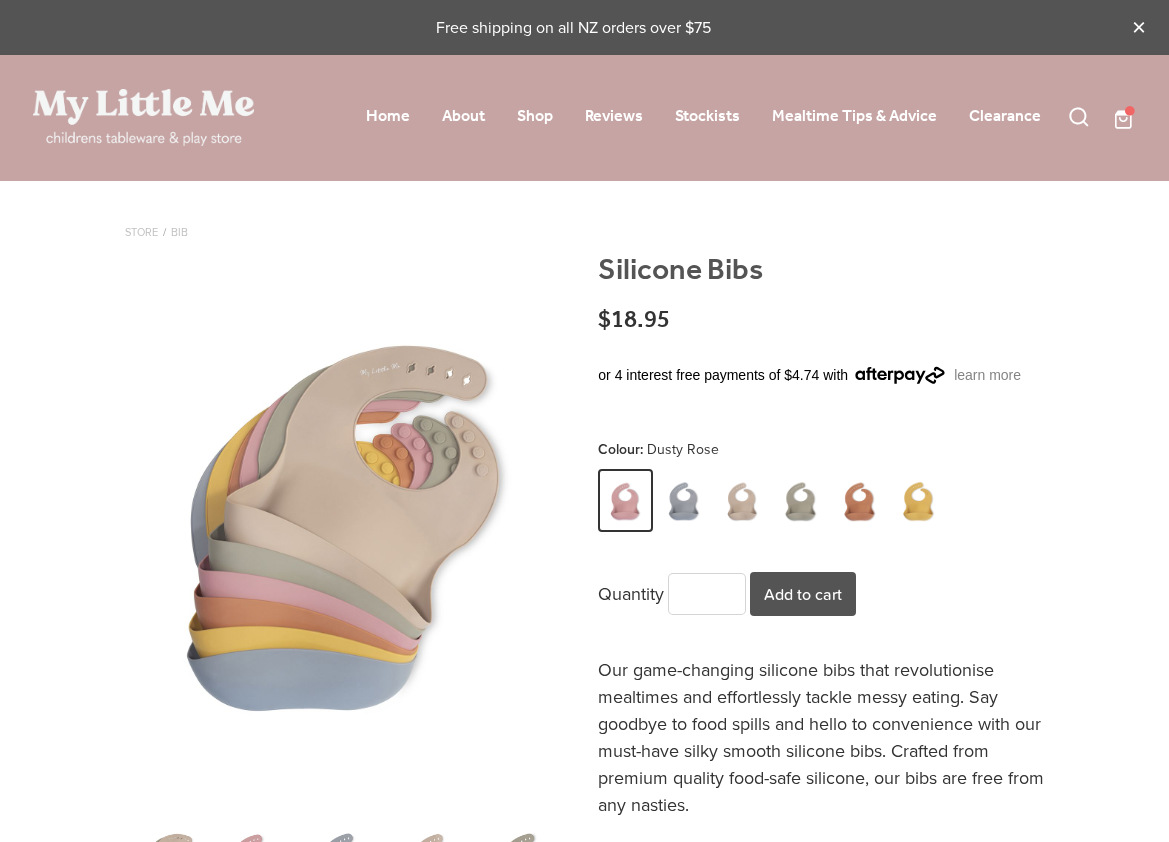 scroll, scrollTop: 0, scrollLeft: 0, axis: both 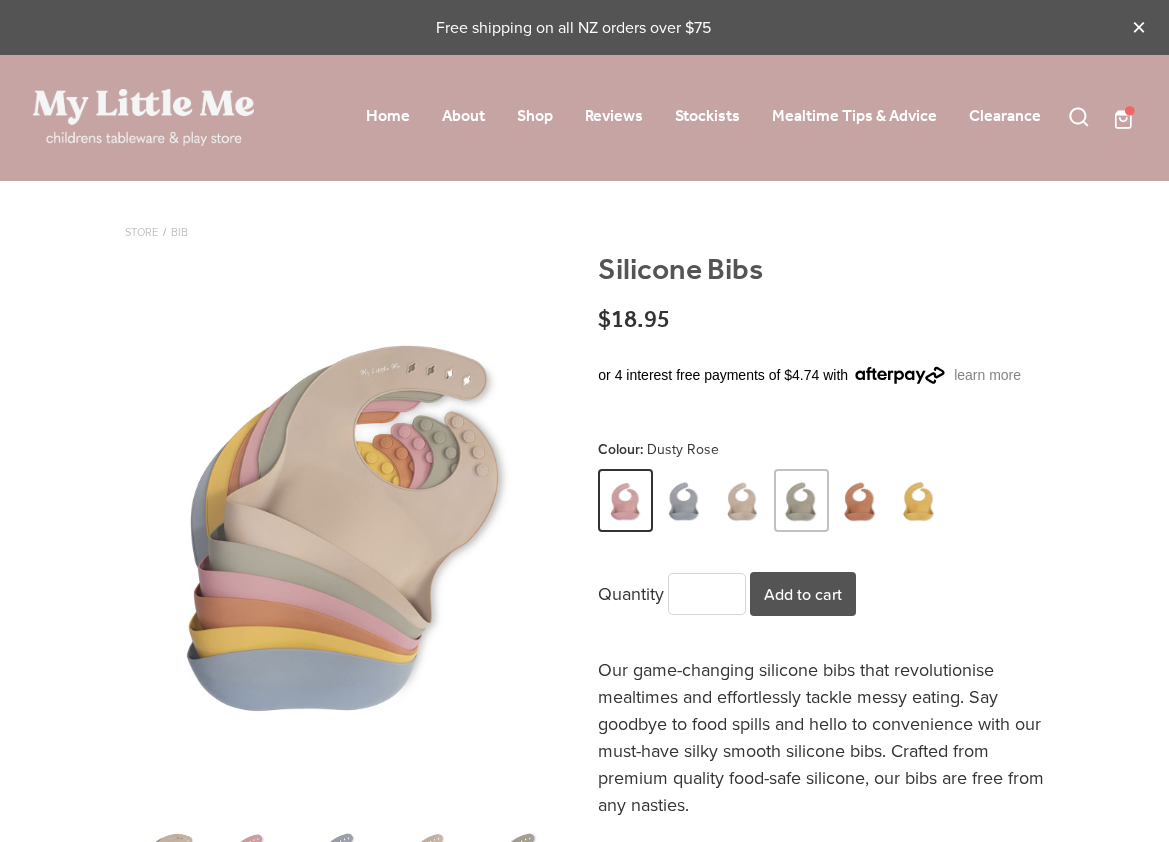 click at bounding box center [801, 502] 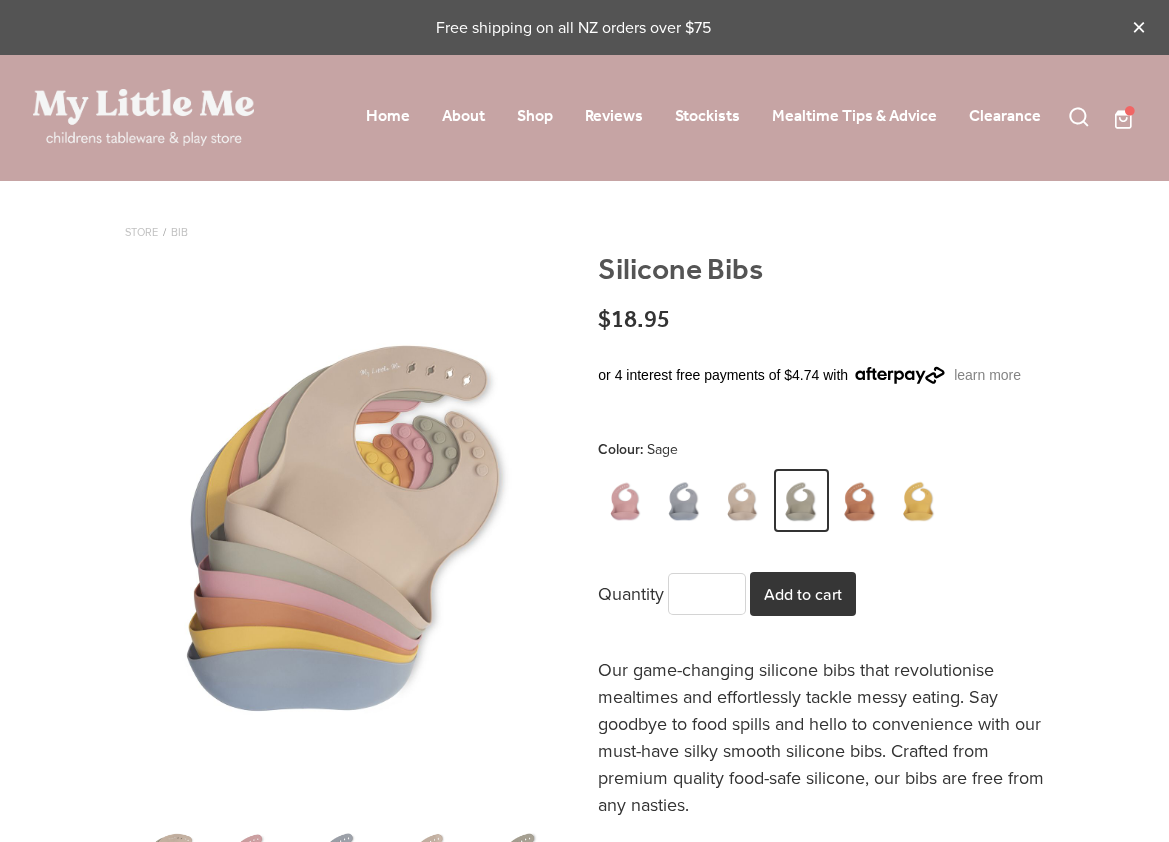 click on "Add to cart" at bounding box center (803, 594) 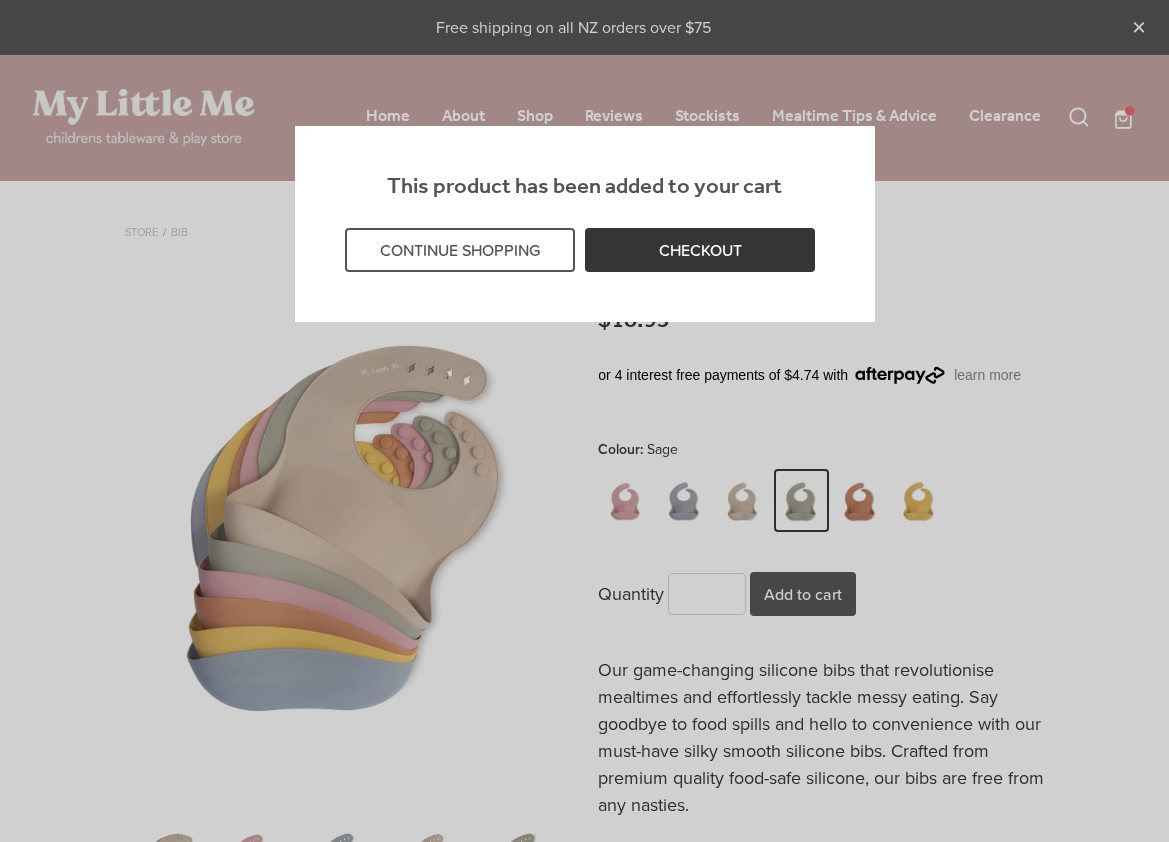 click on "CHECKOUT" at bounding box center (700, 250) 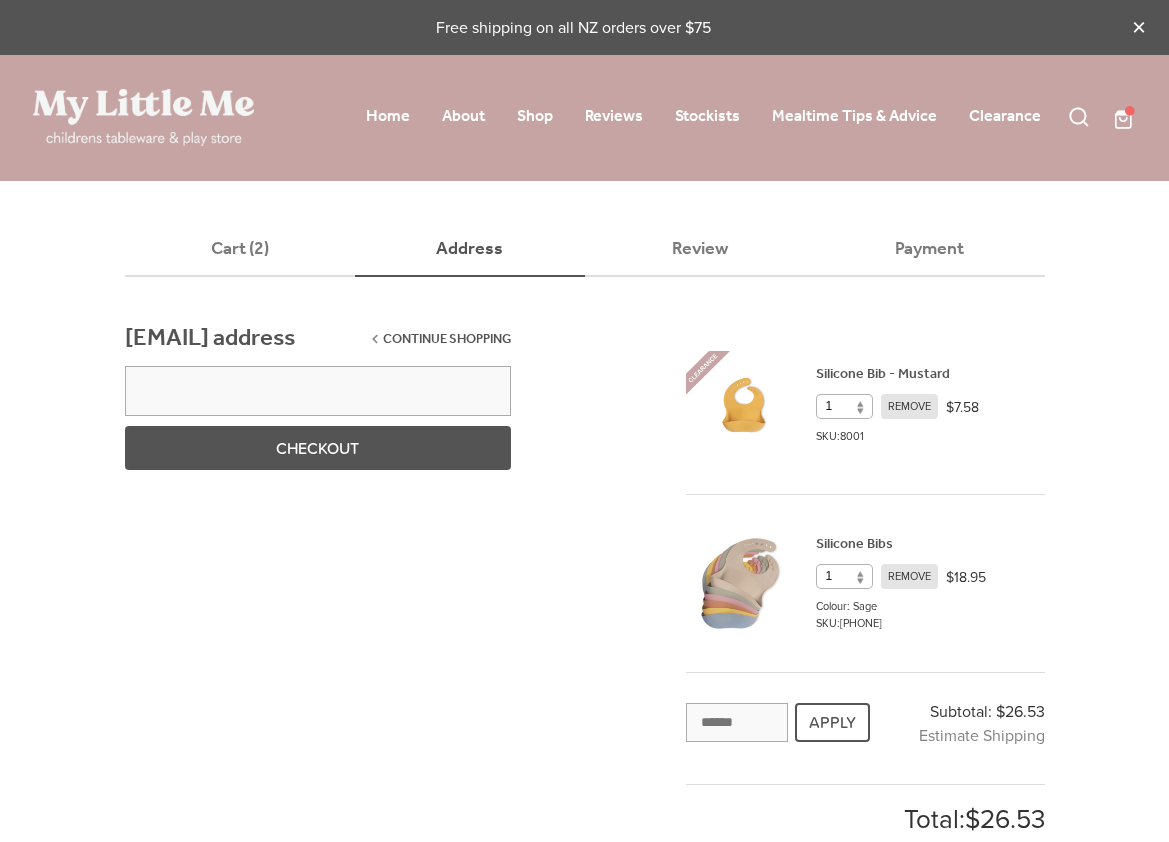 scroll, scrollTop: 0, scrollLeft: 0, axis: both 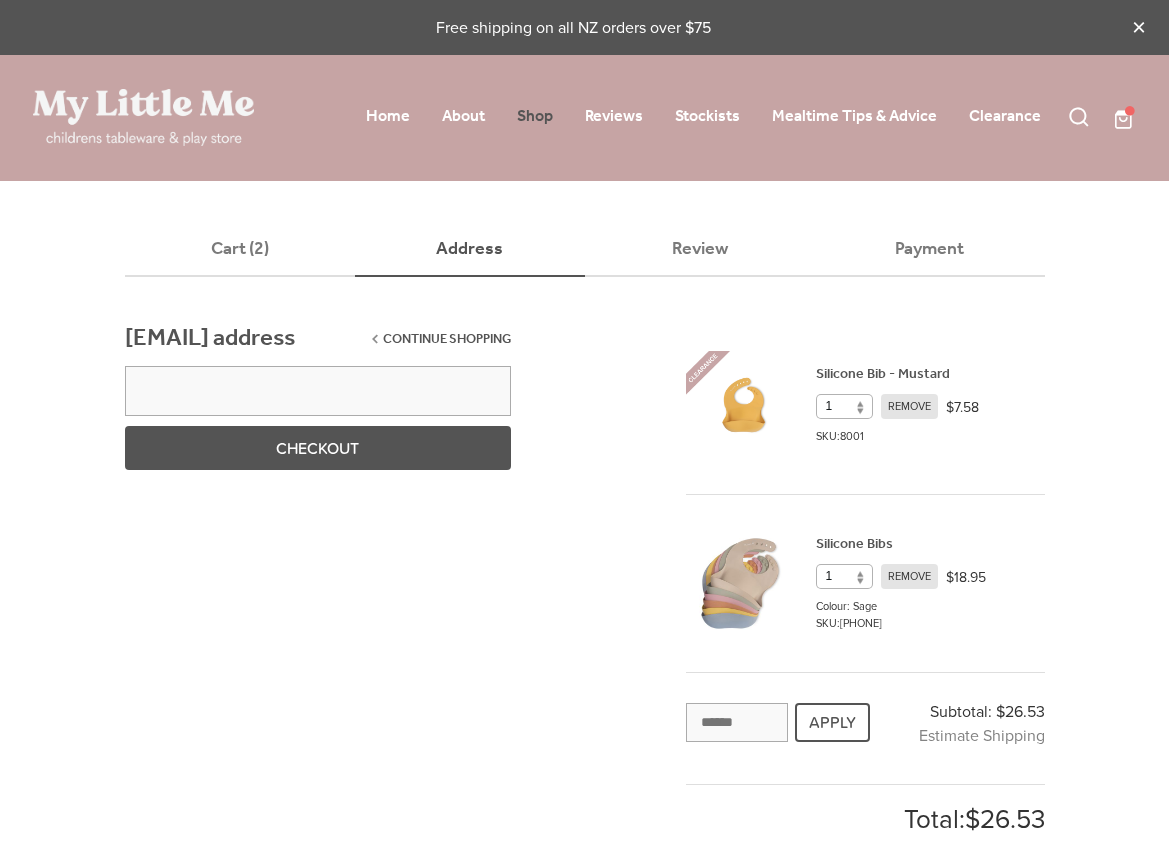 click on "Shop" at bounding box center (535, 116) 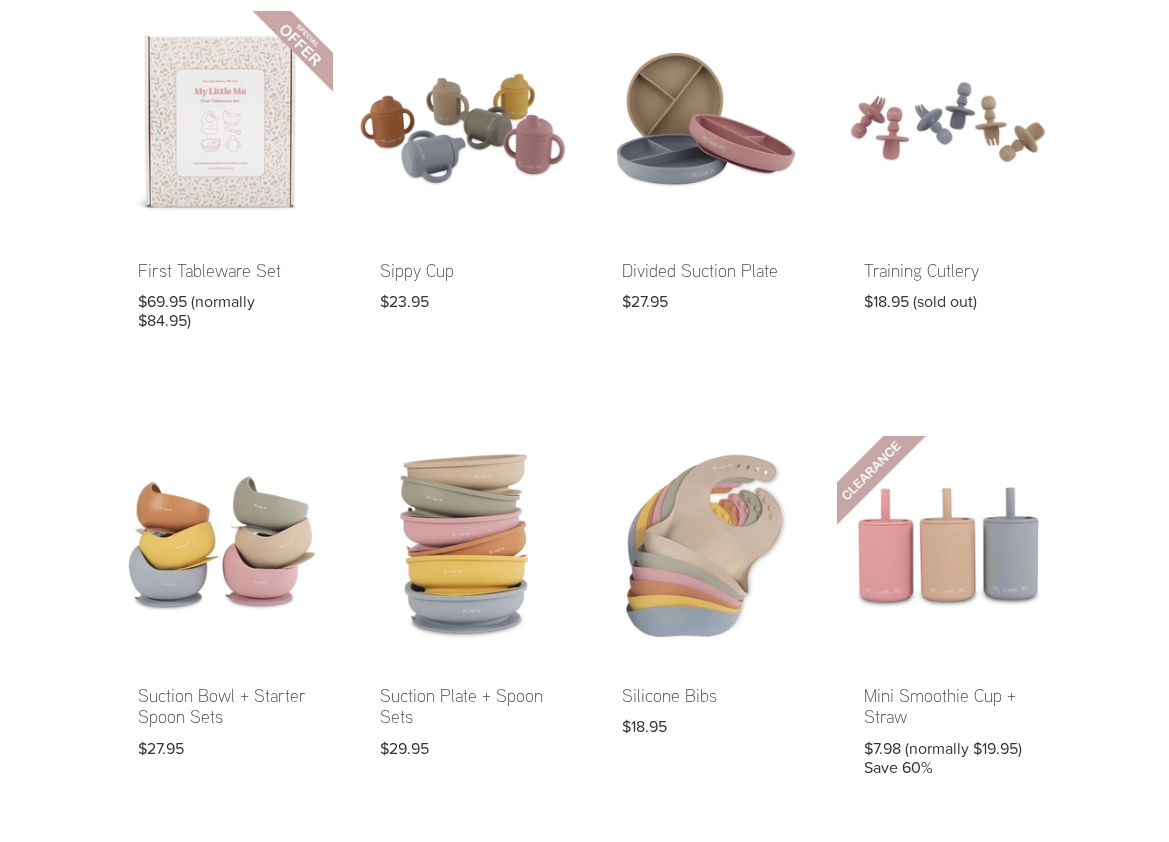 scroll, scrollTop: 192, scrollLeft: 0, axis: vertical 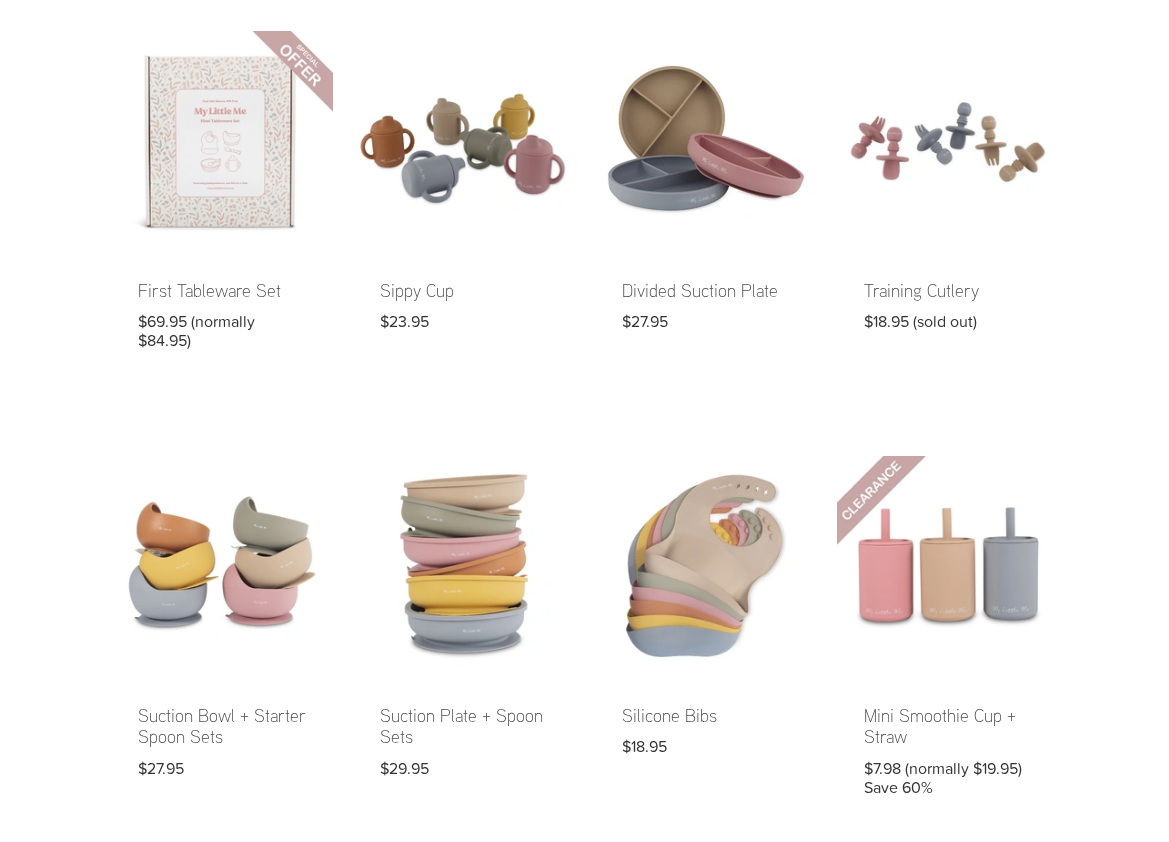 click at bounding box center (706, 204) 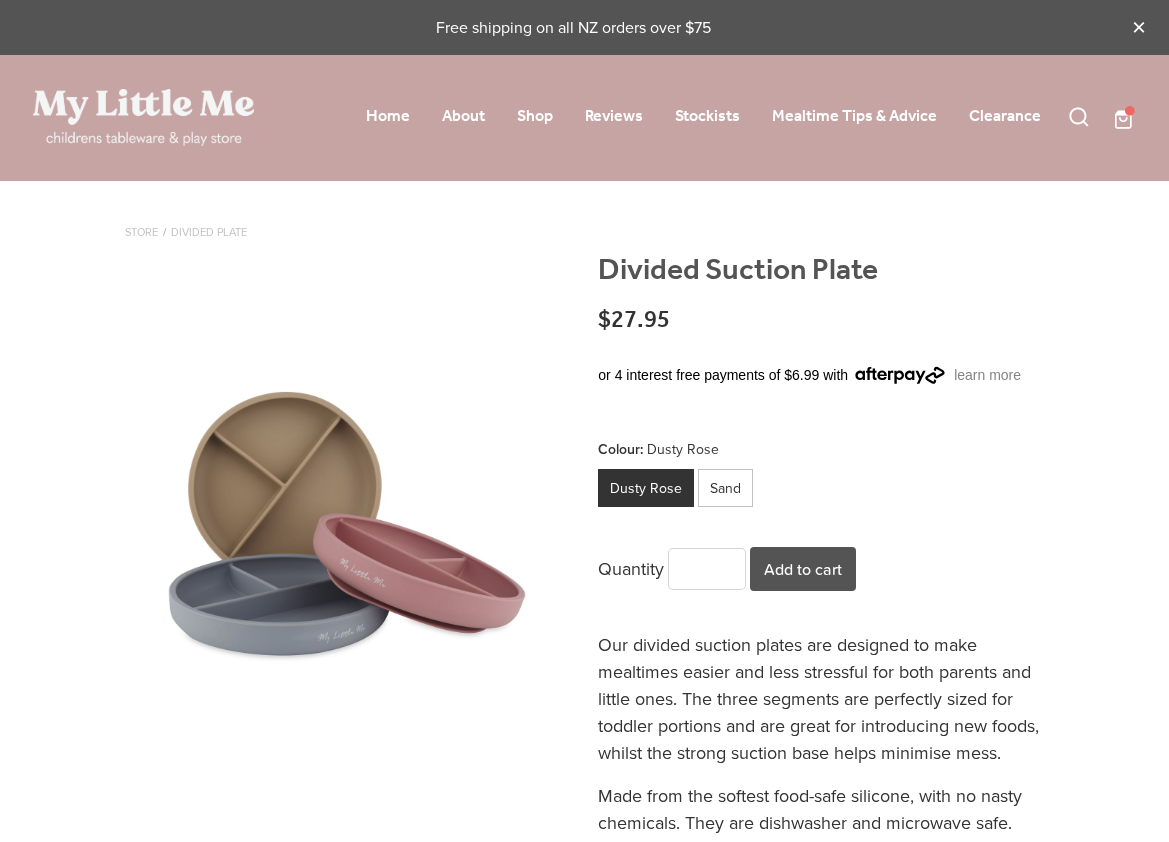 scroll, scrollTop: 0, scrollLeft: 0, axis: both 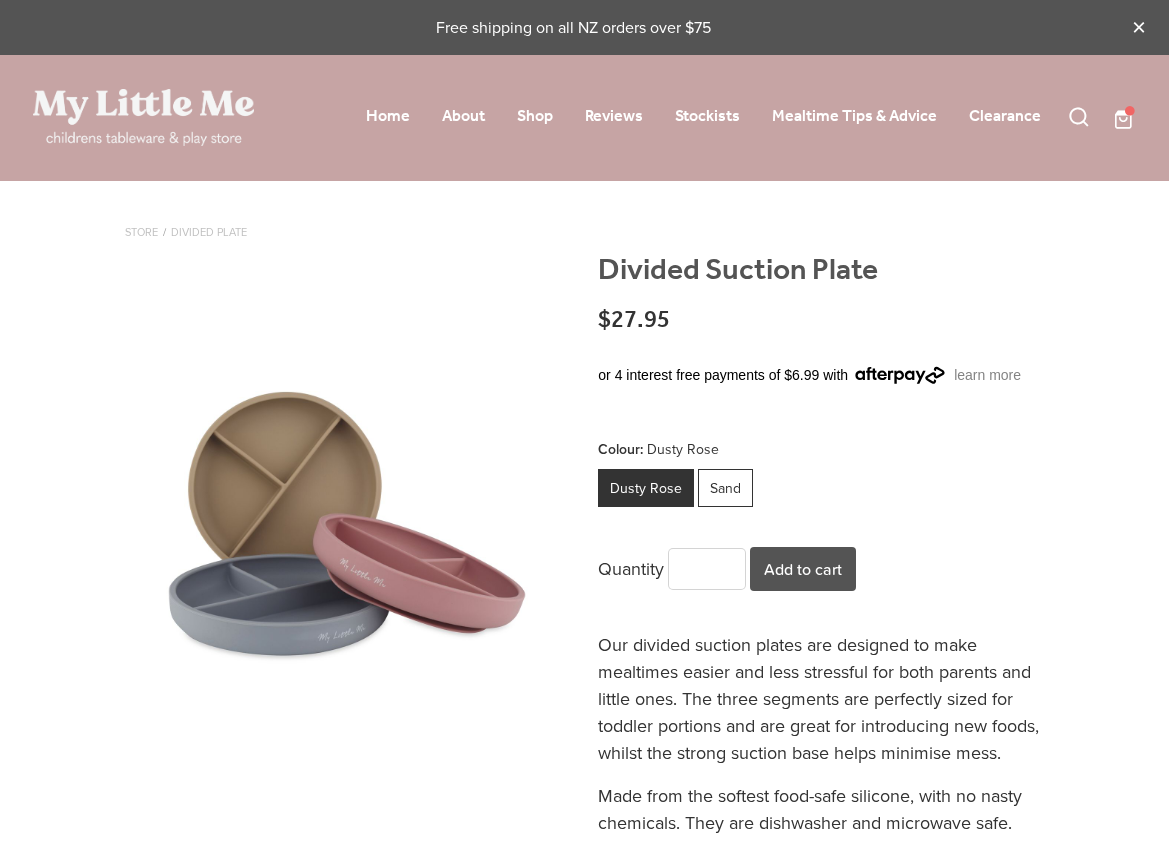 click on "Sand" at bounding box center (725, 488) 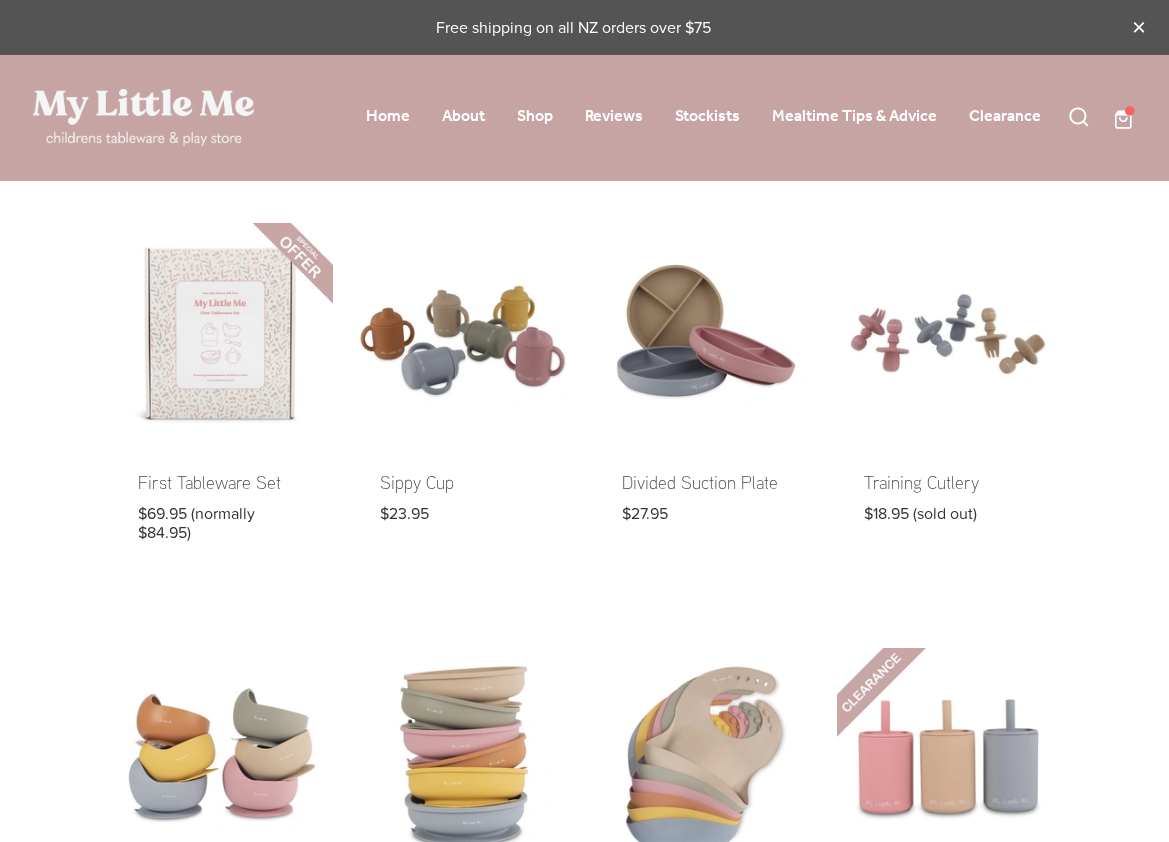 scroll, scrollTop: 192, scrollLeft: 0, axis: vertical 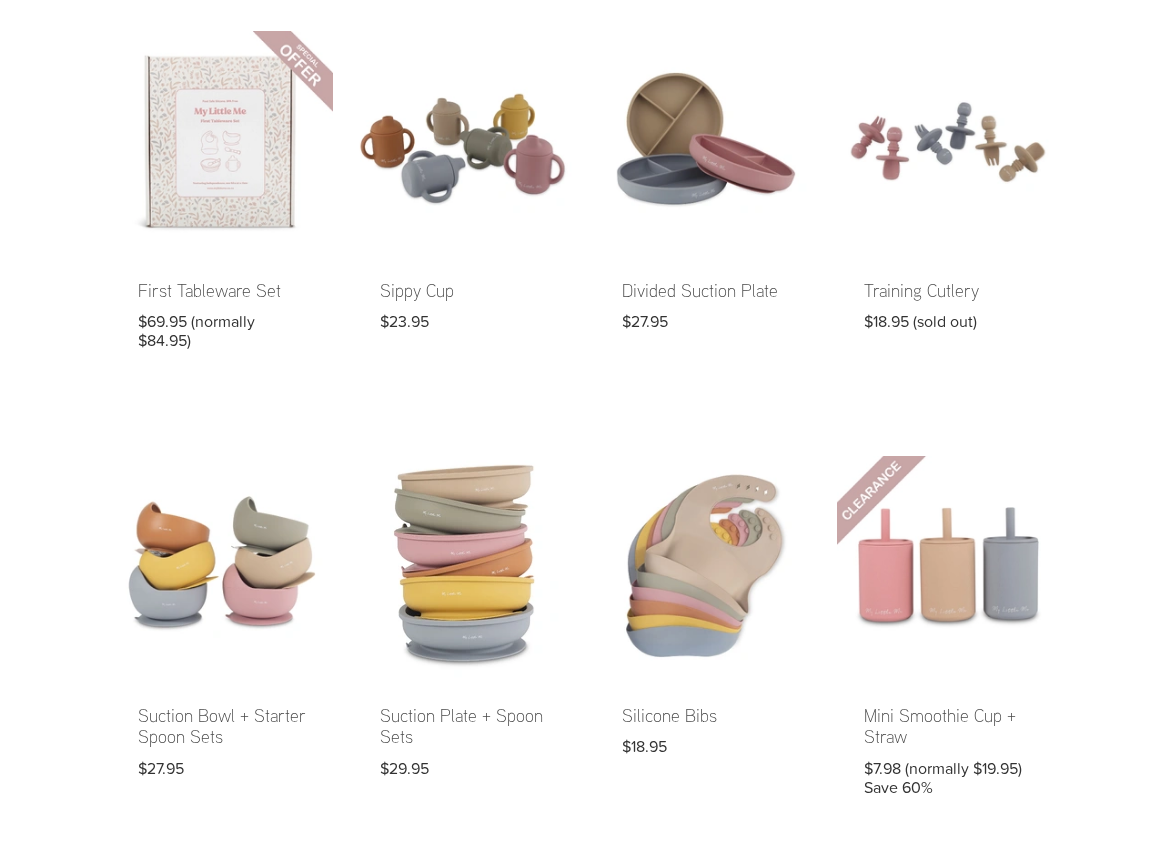 click at bounding box center [464, 640] 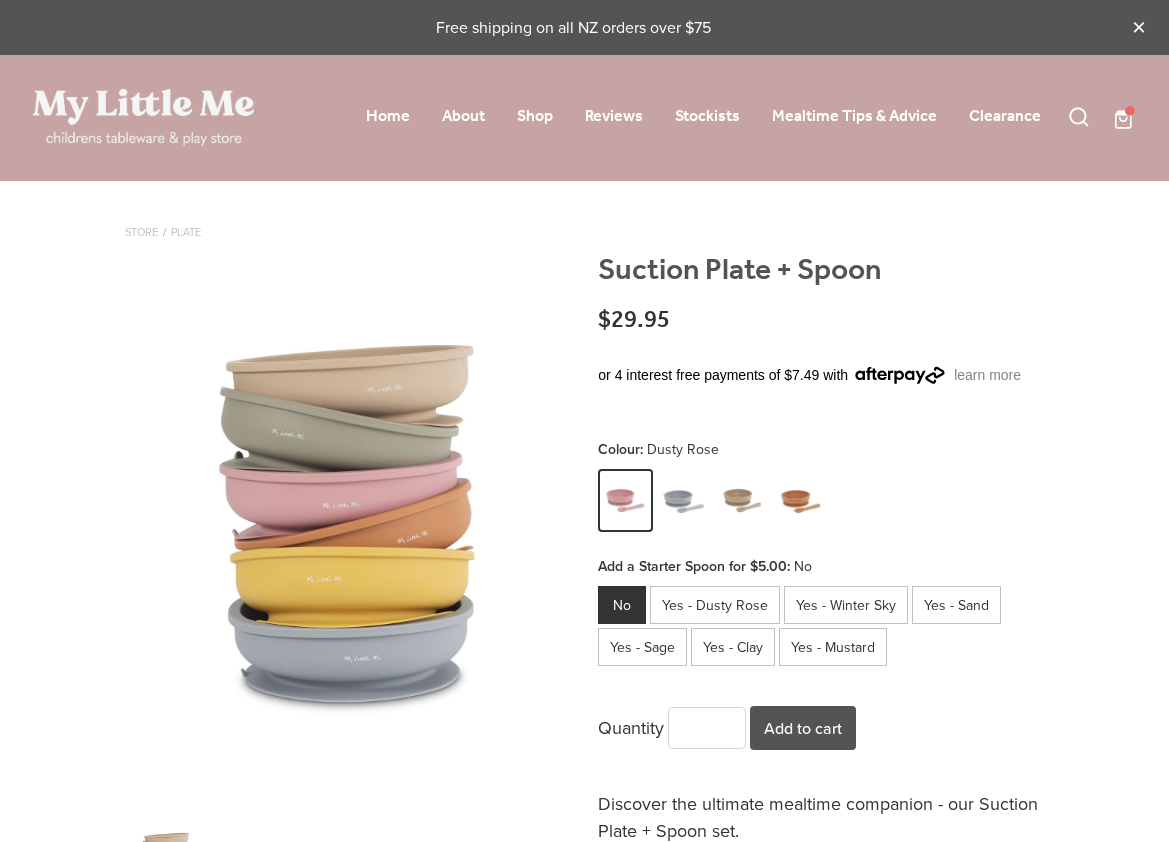 scroll, scrollTop: 0, scrollLeft: 0, axis: both 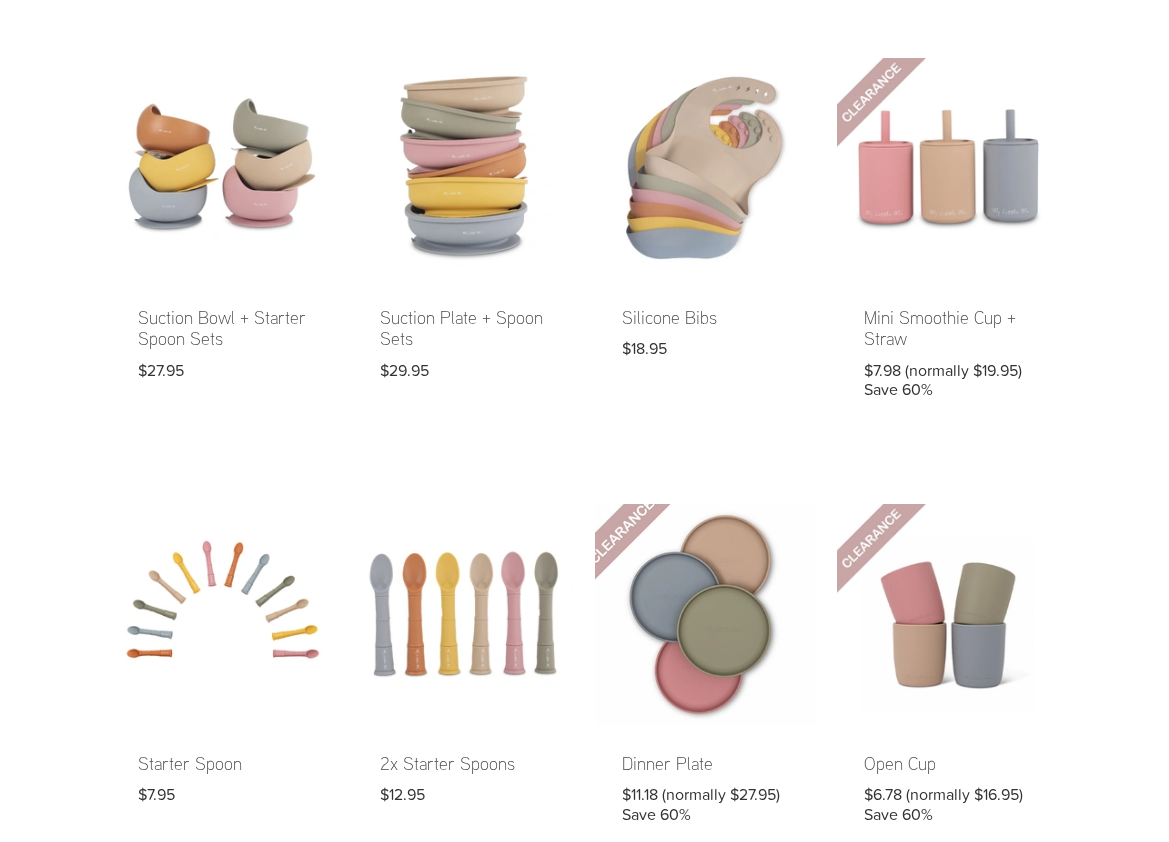 click at bounding box center (706, 677) 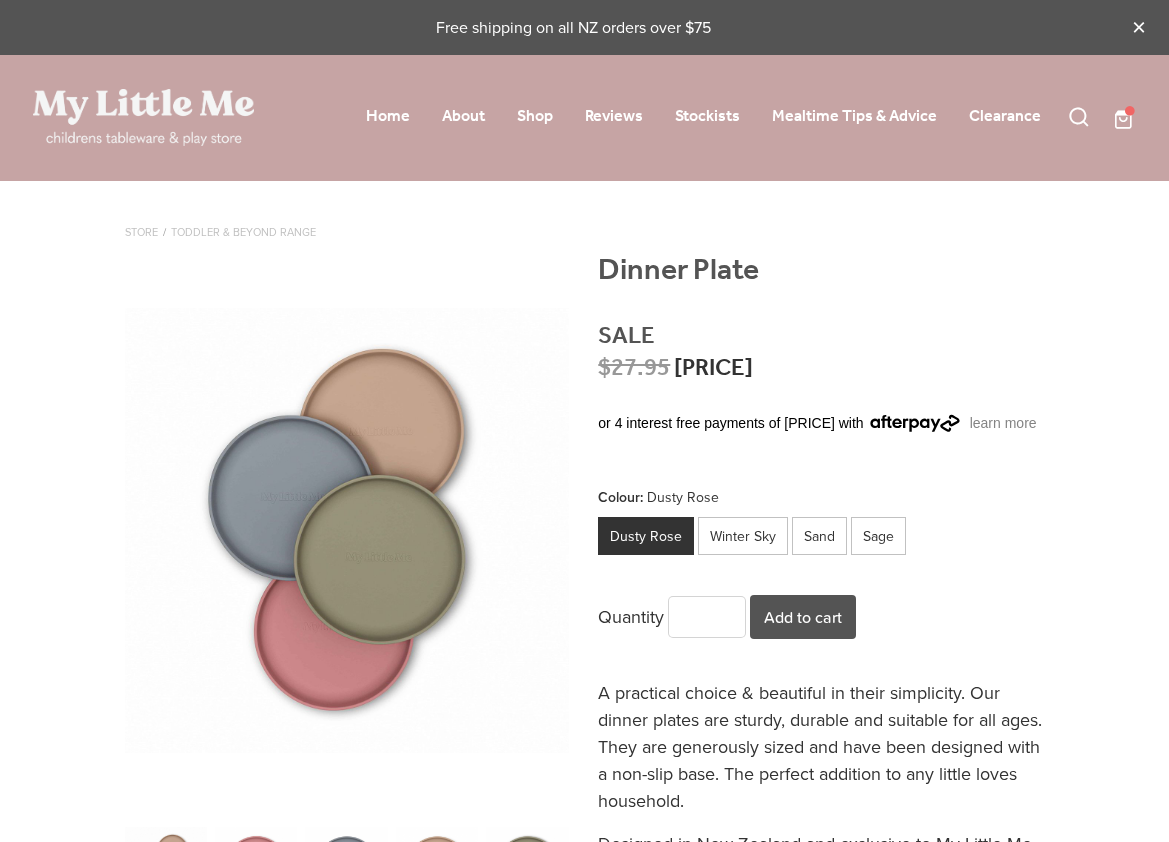 scroll, scrollTop: 0, scrollLeft: 0, axis: both 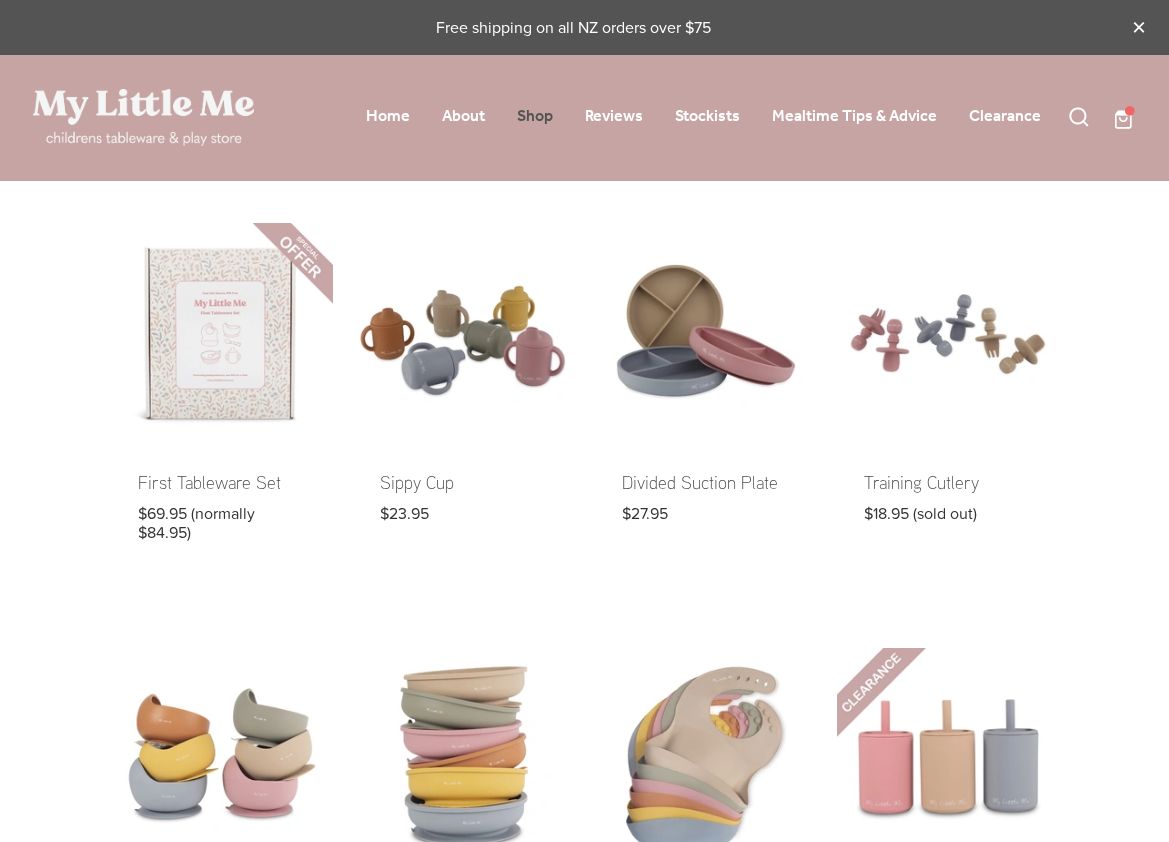click on "Shop" at bounding box center (535, 116) 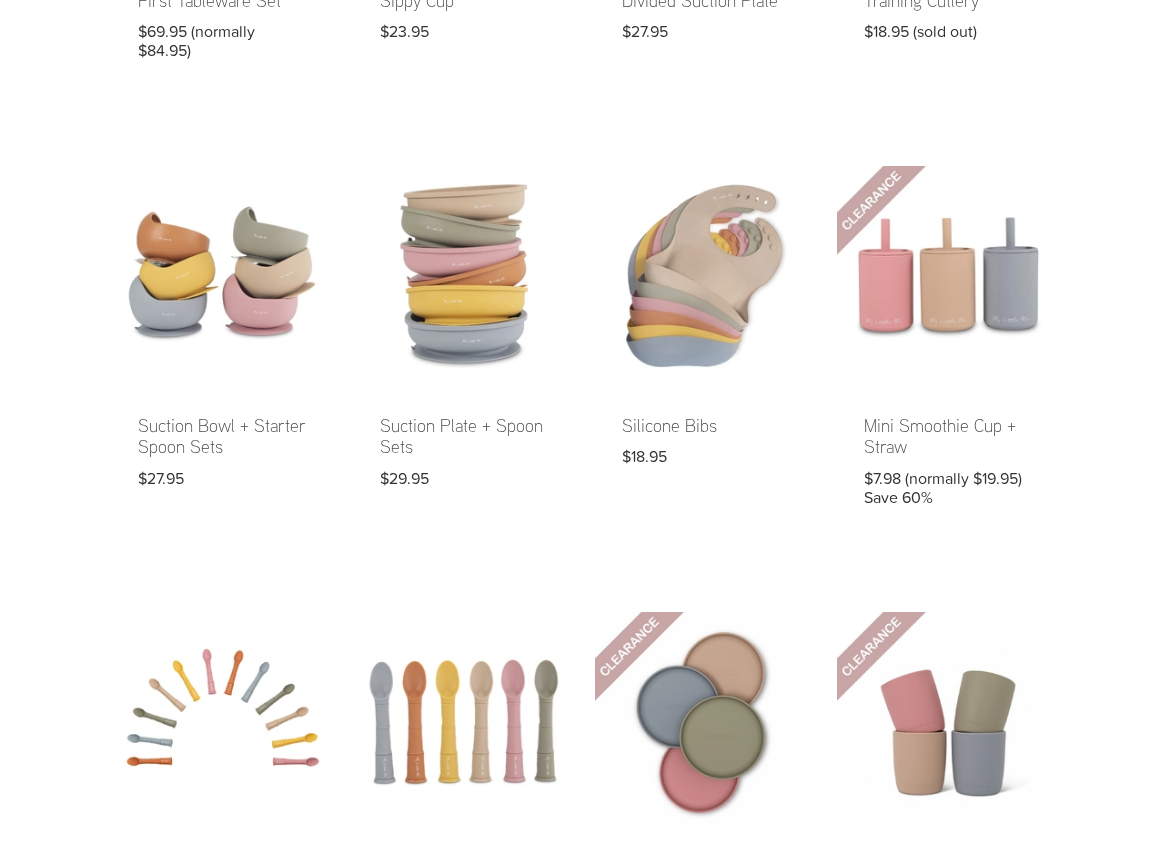 scroll, scrollTop: 484, scrollLeft: 0, axis: vertical 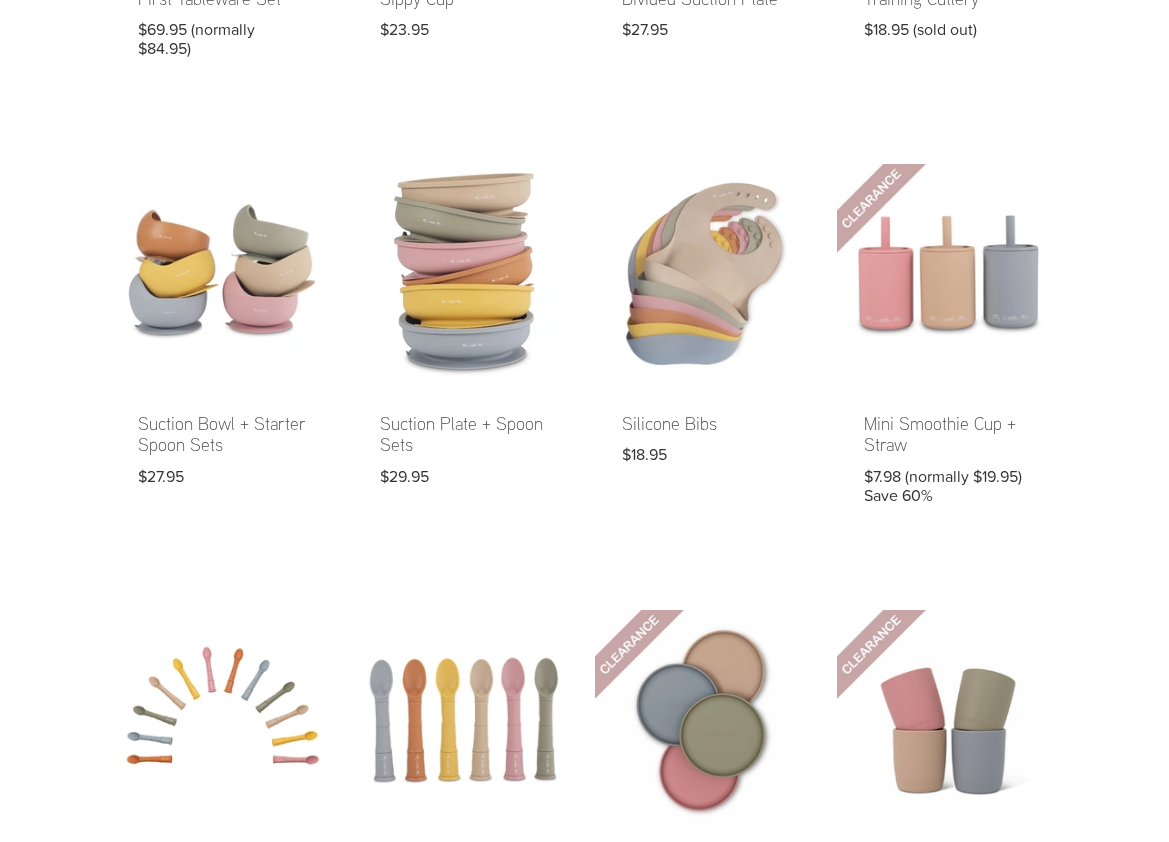 click at bounding box center (464, 348) 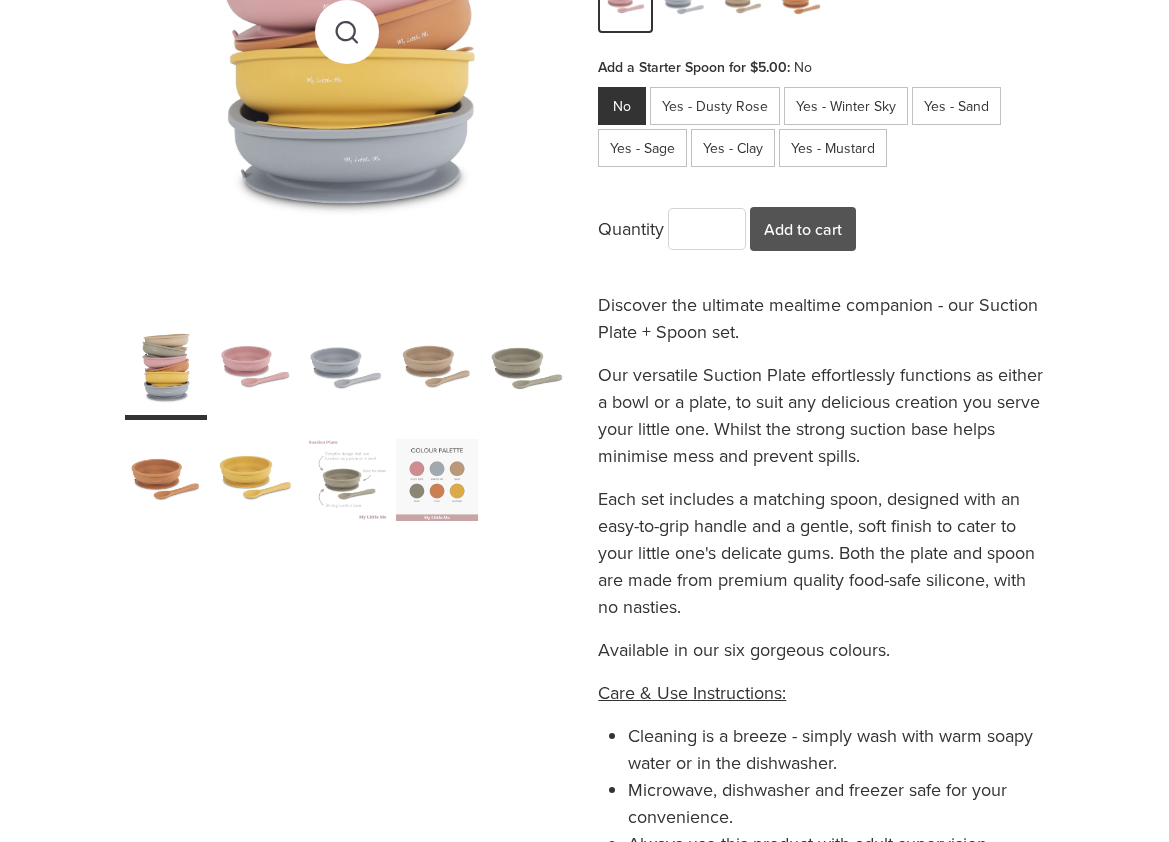 scroll, scrollTop: 506, scrollLeft: 0, axis: vertical 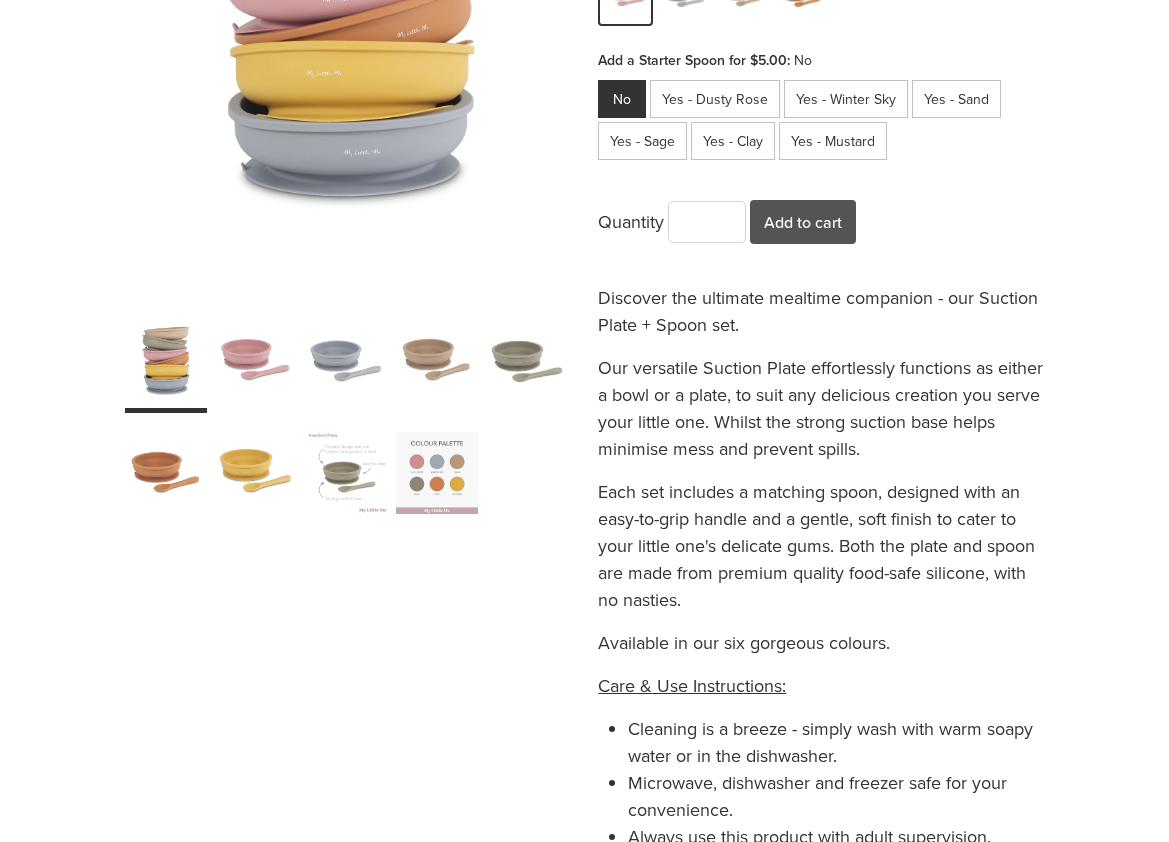 click at bounding box center (256, 472) 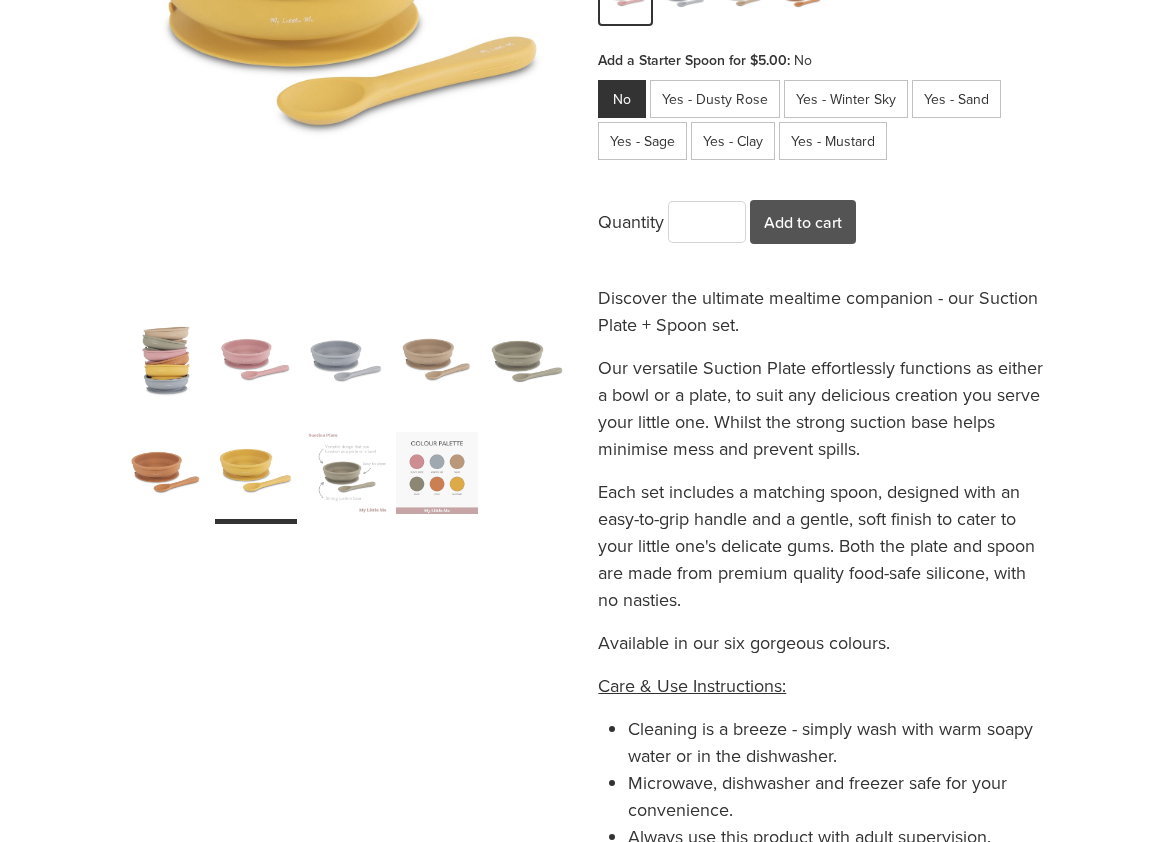 click at bounding box center [346, 472] 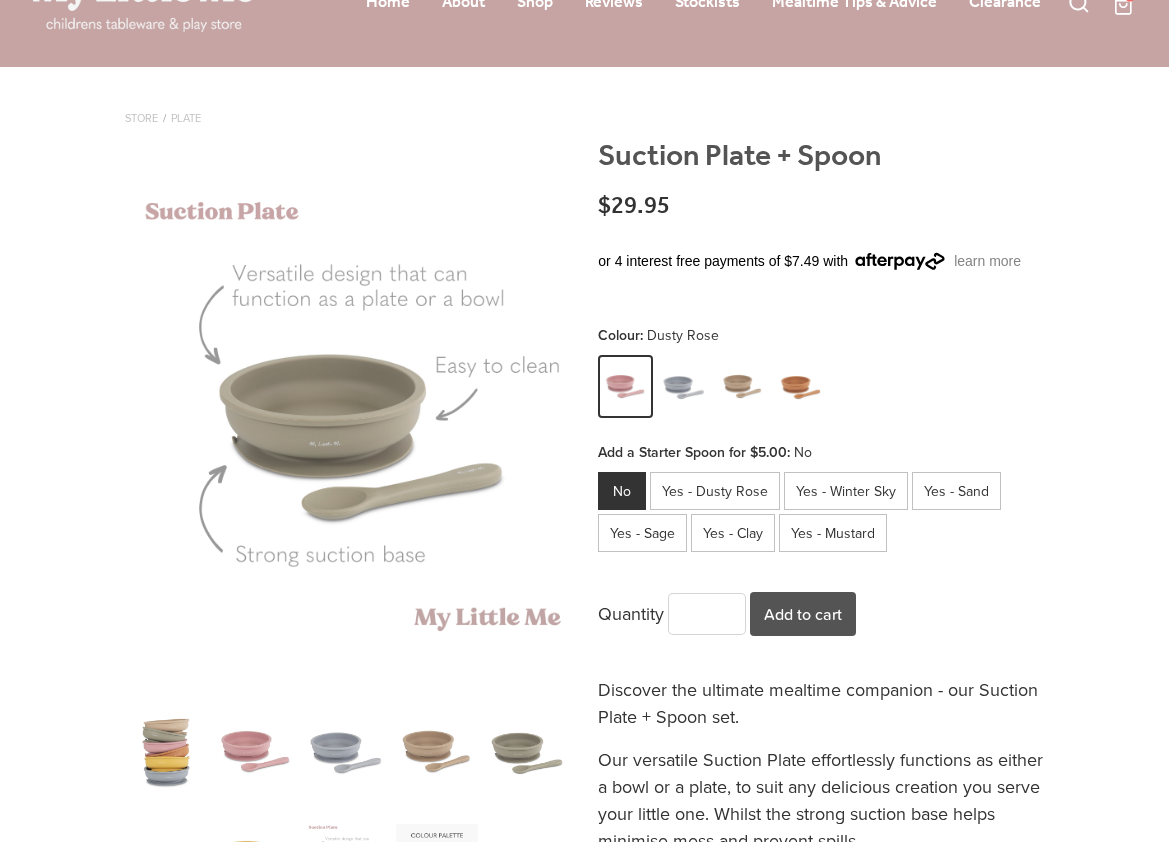 scroll, scrollTop: 113, scrollLeft: 0, axis: vertical 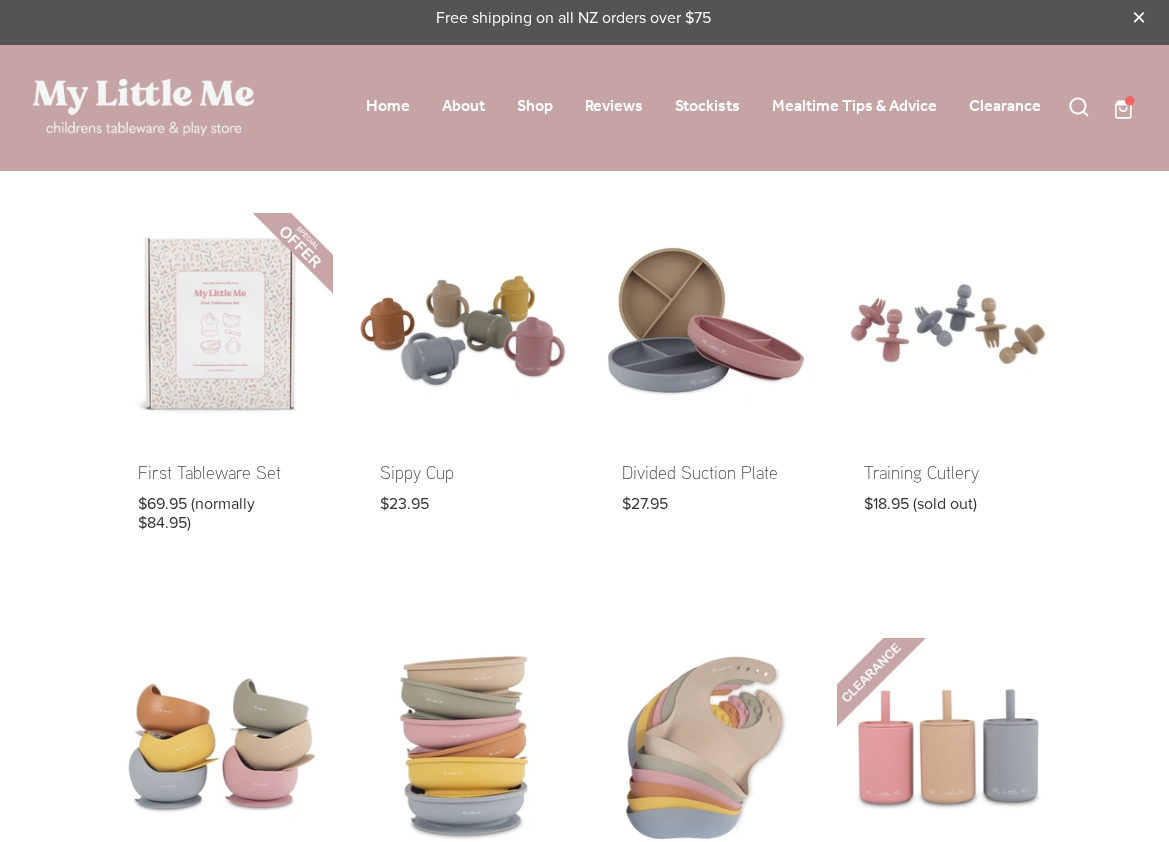 click at bounding box center (706, 386) 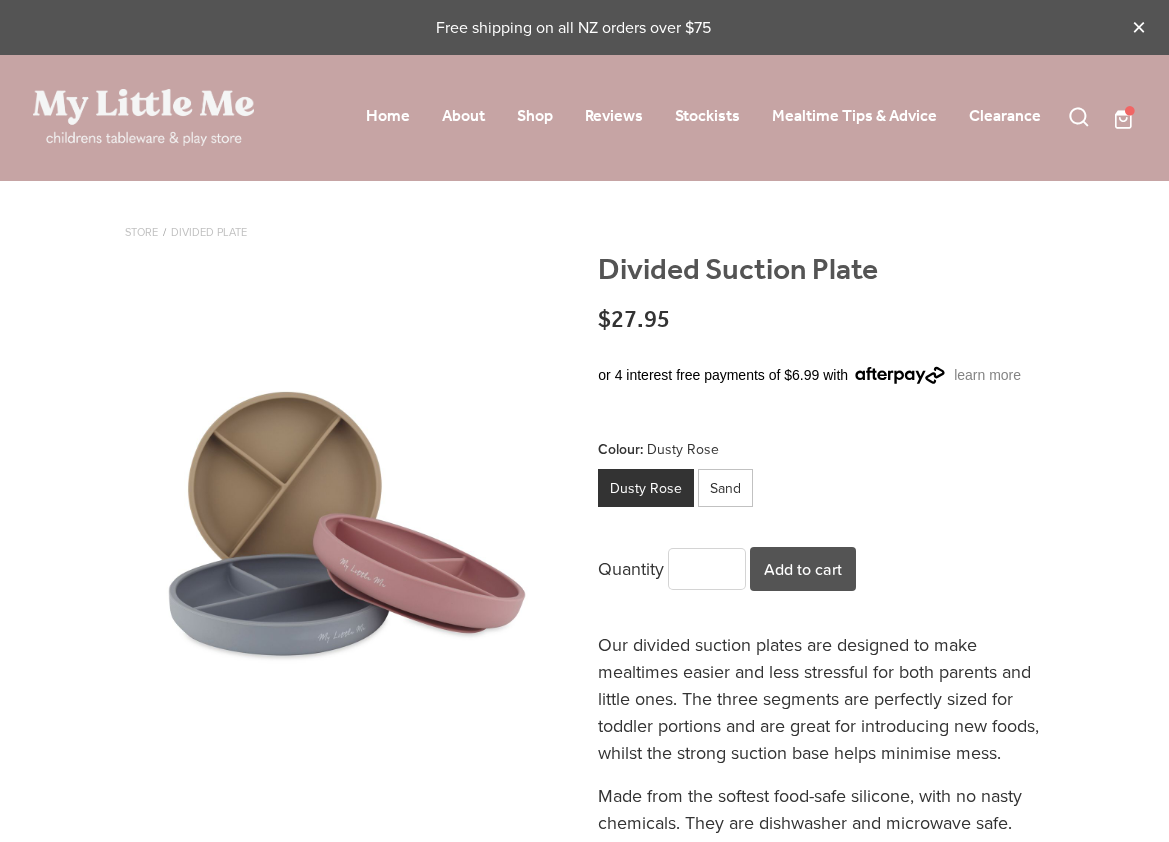 scroll, scrollTop: 0, scrollLeft: 0, axis: both 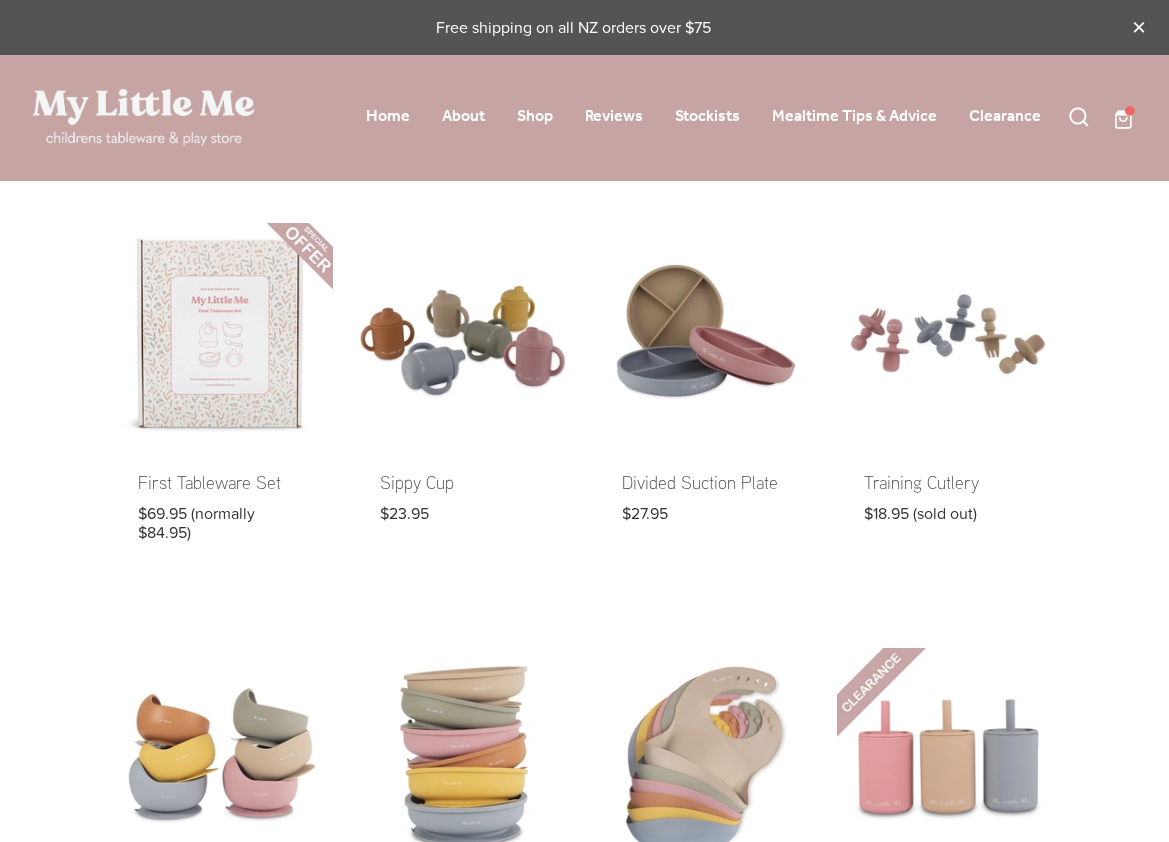 click at bounding box center (222, 396) 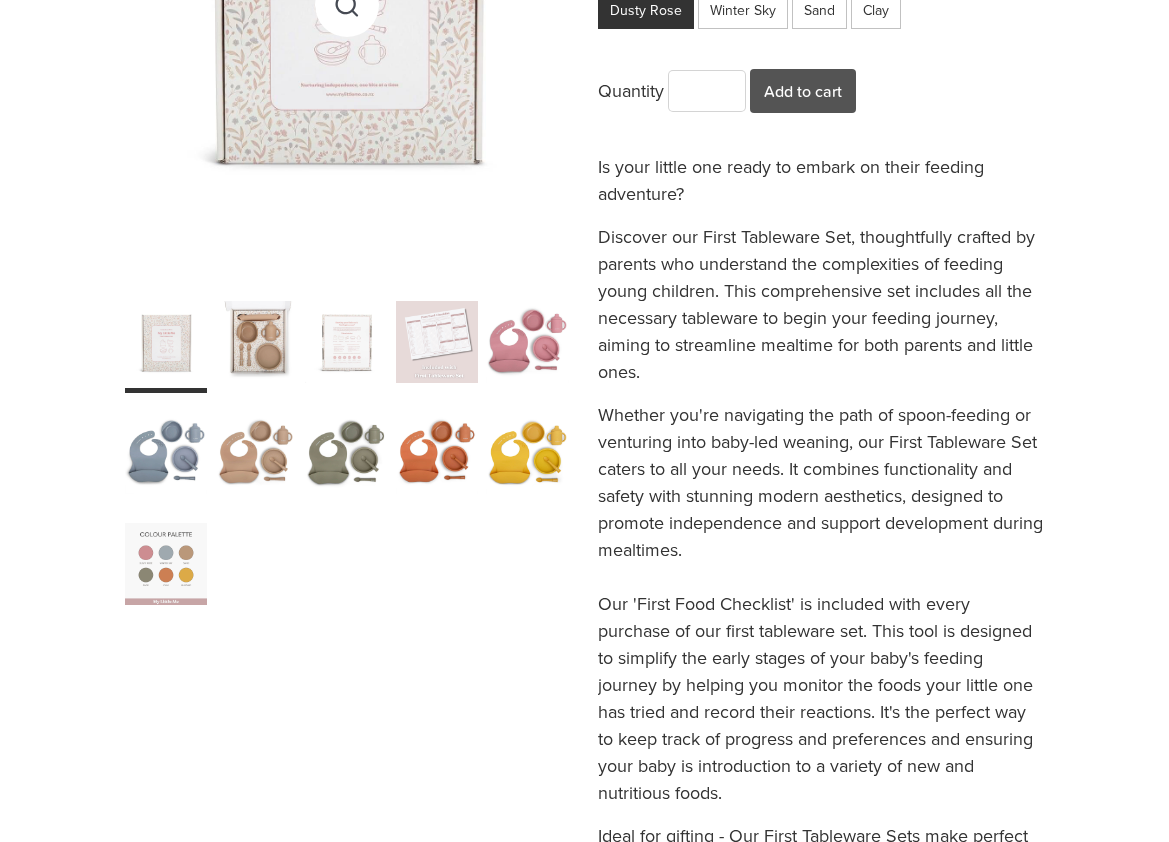 scroll, scrollTop: 530, scrollLeft: 0, axis: vertical 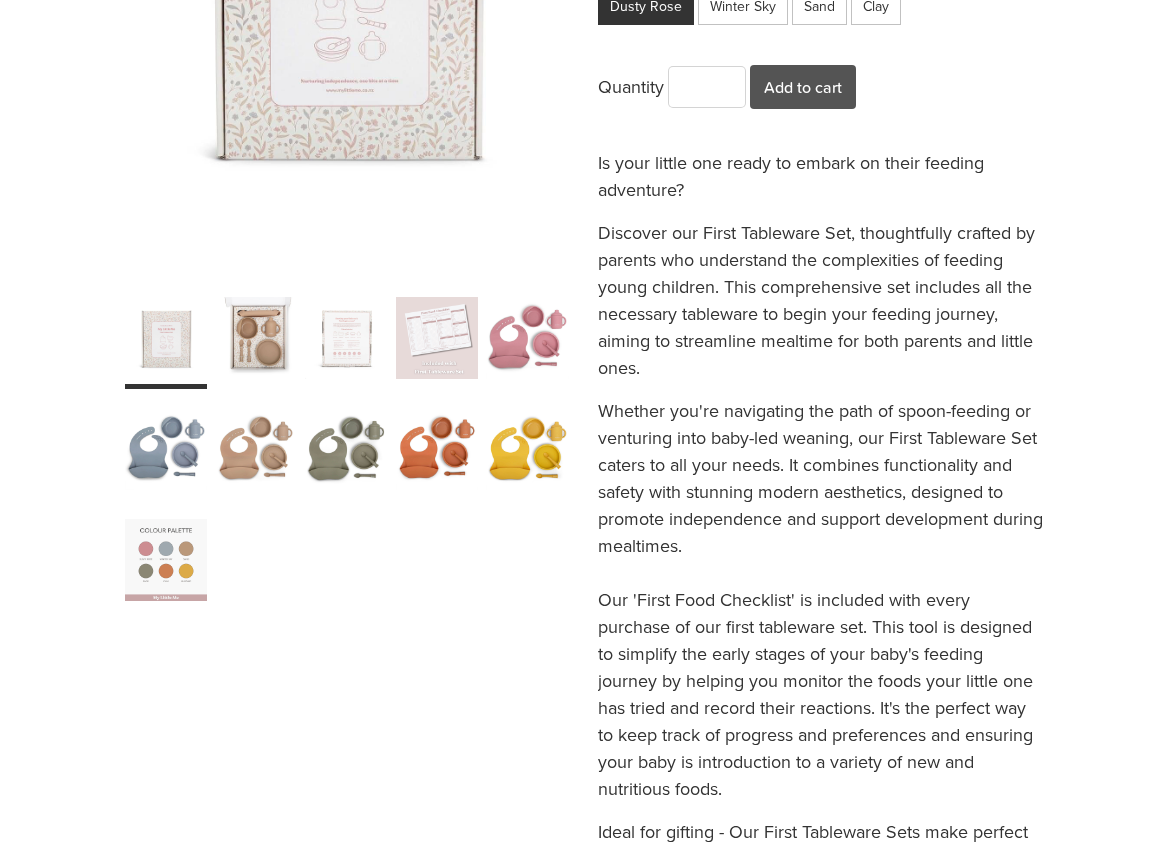 click at bounding box center [346, 448] 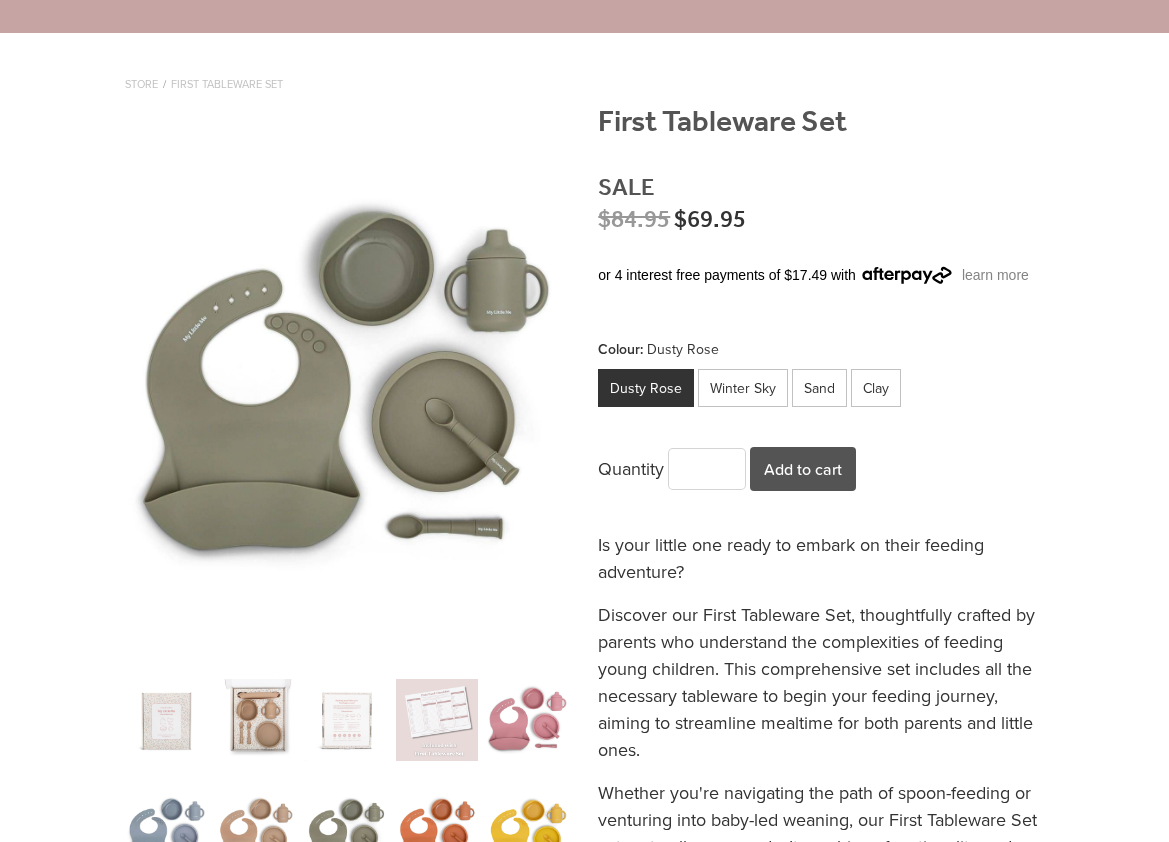 scroll, scrollTop: 145, scrollLeft: 0, axis: vertical 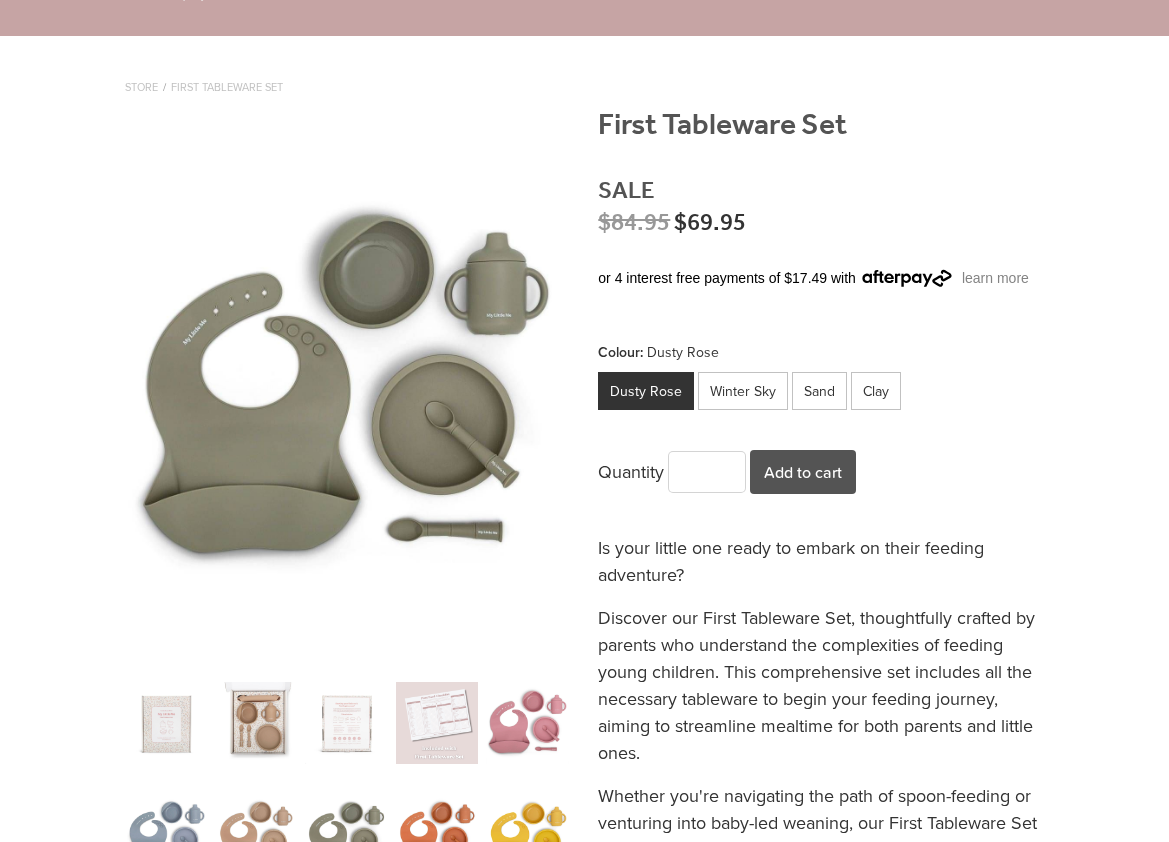 click at bounding box center [347, 385] 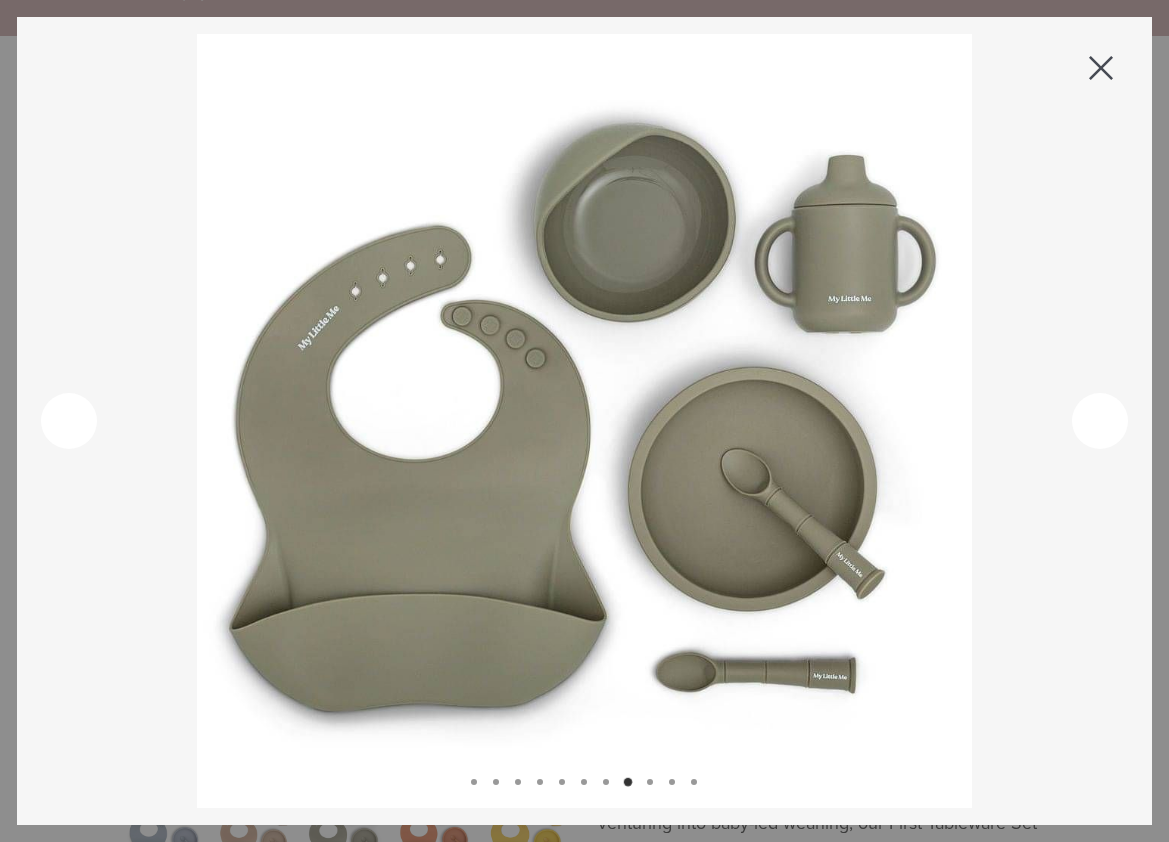 click at bounding box center [1101, 68] 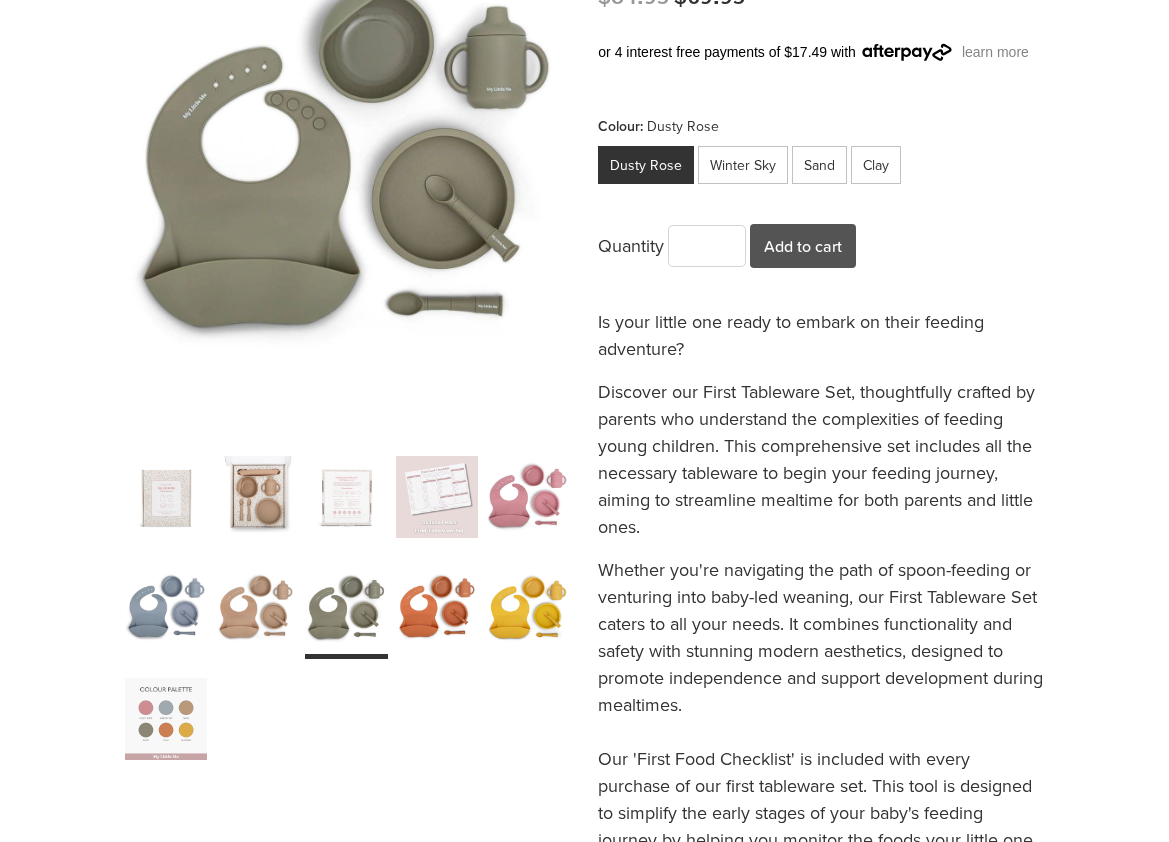 scroll, scrollTop: 0, scrollLeft: 0, axis: both 